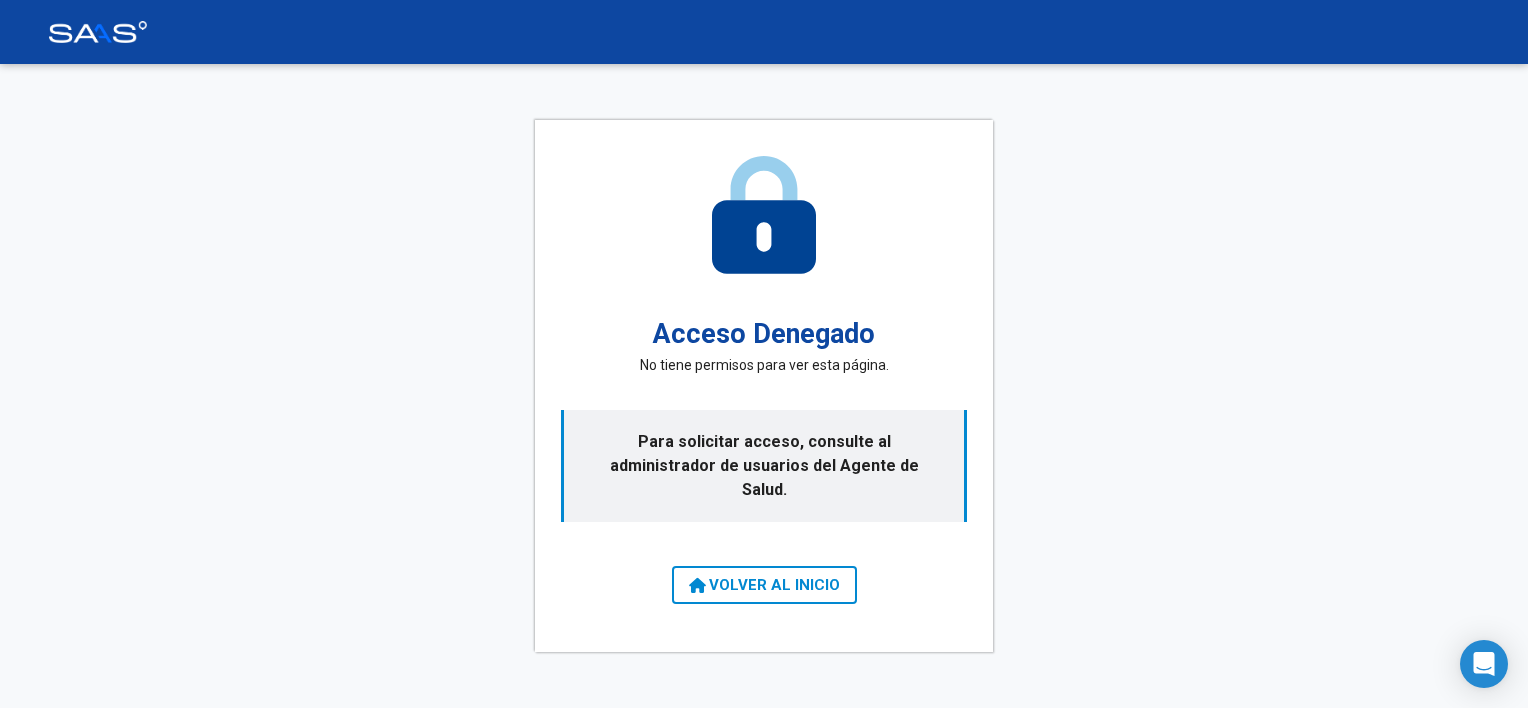 scroll, scrollTop: 0, scrollLeft: 0, axis: both 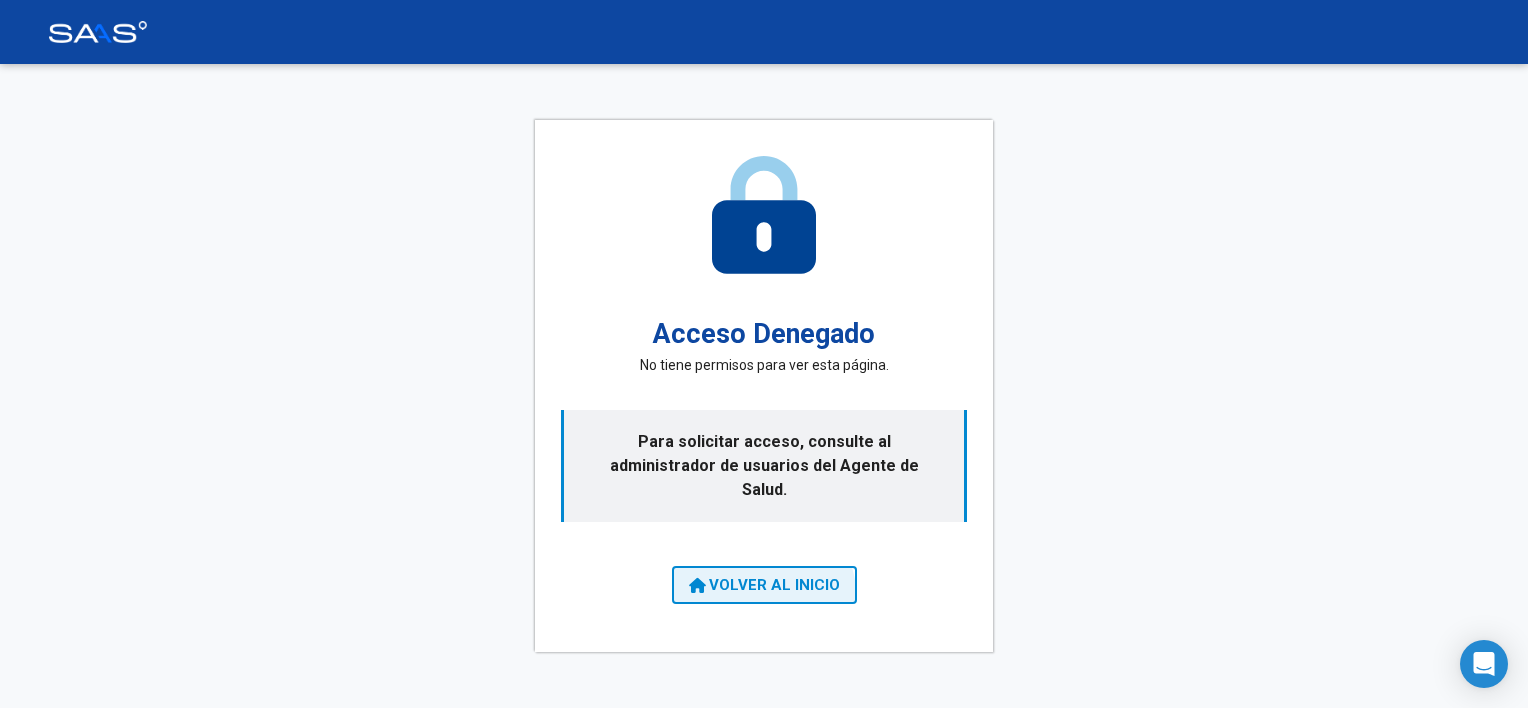 click on "VOLVER AL INICIO" 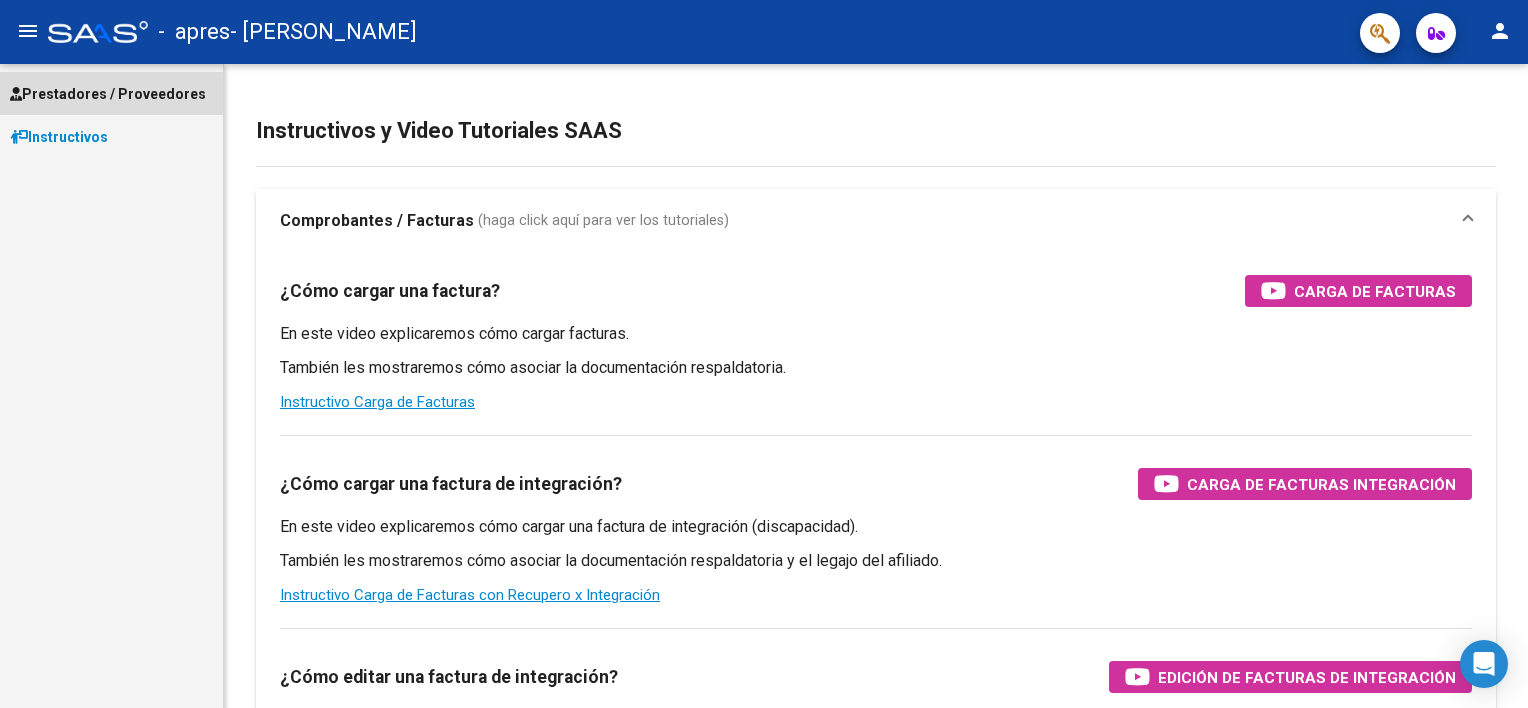 click on "Prestadores / Proveedores" at bounding box center (108, 94) 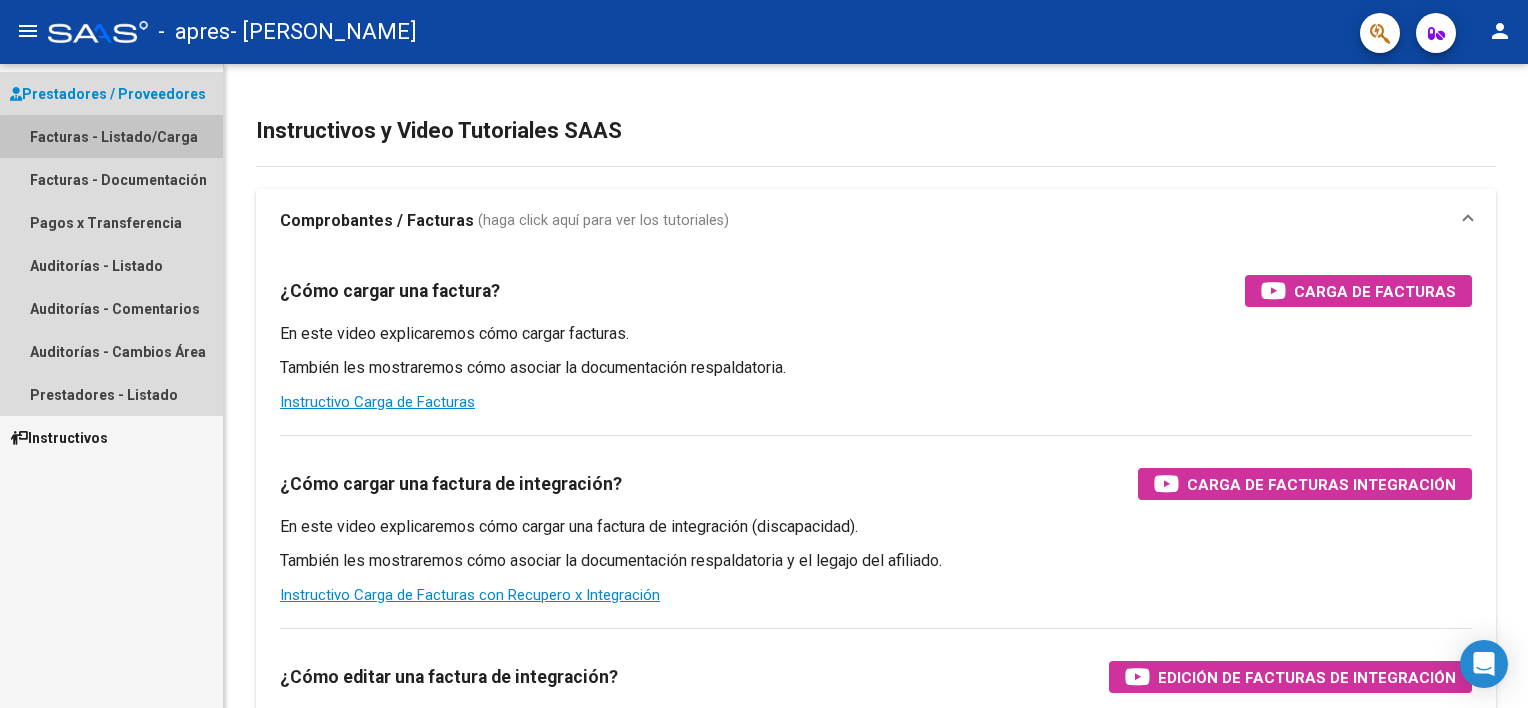 click on "Facturas - Listado/Carga" at bounding box center (111, 136) 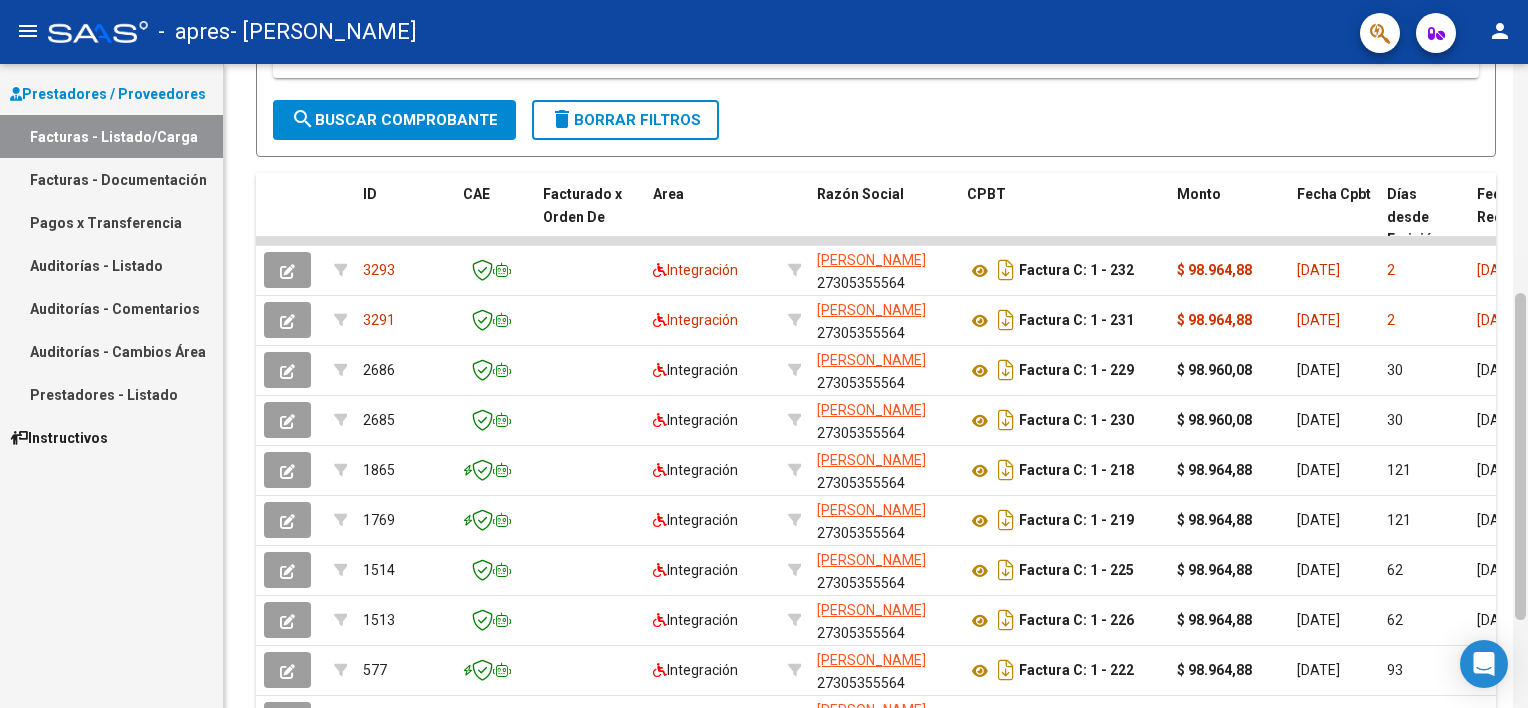 scroll, scrollTop: 449, scrollLeft: 0, axis: vertical 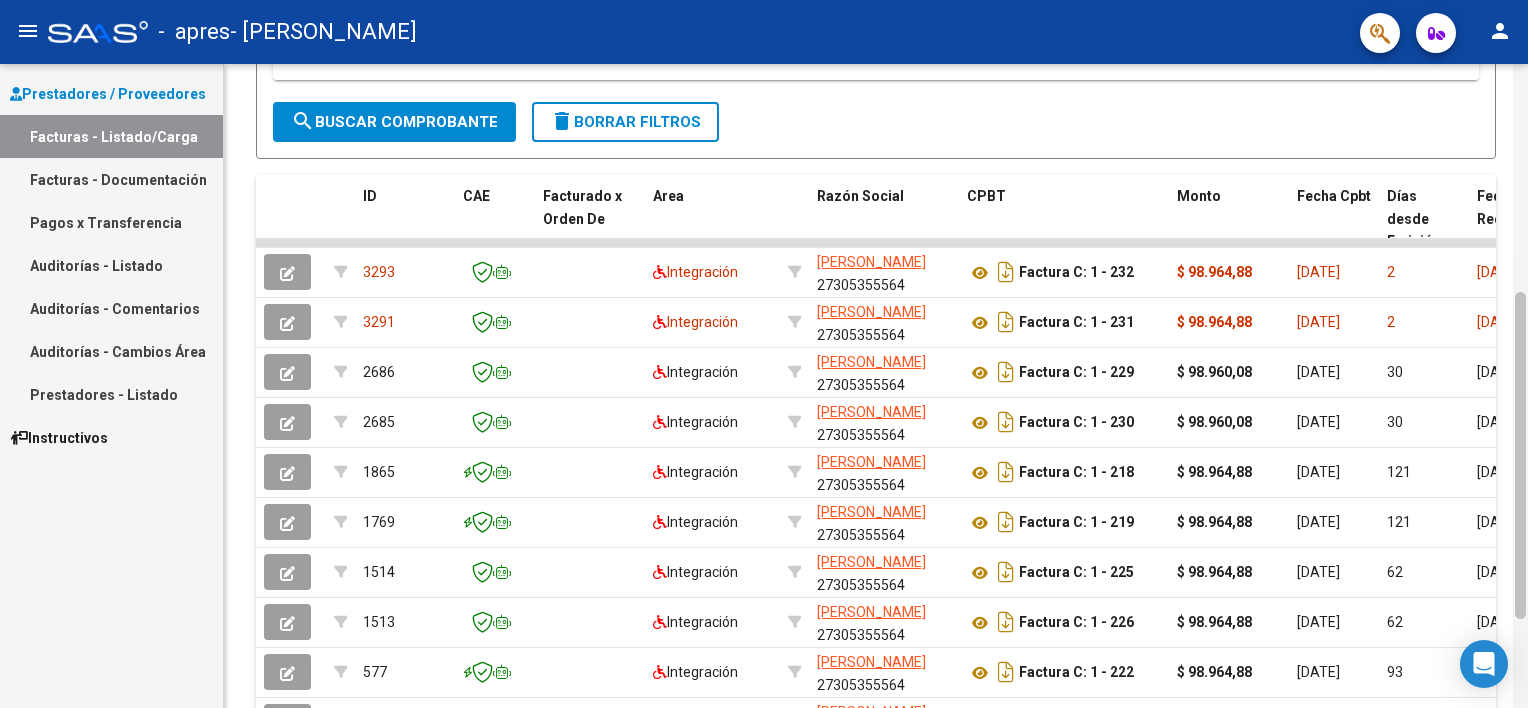 drag, startPoint x: 1524, startPoint y: 172, endPoint x: 1524, endPoint y: 515, distance: 343 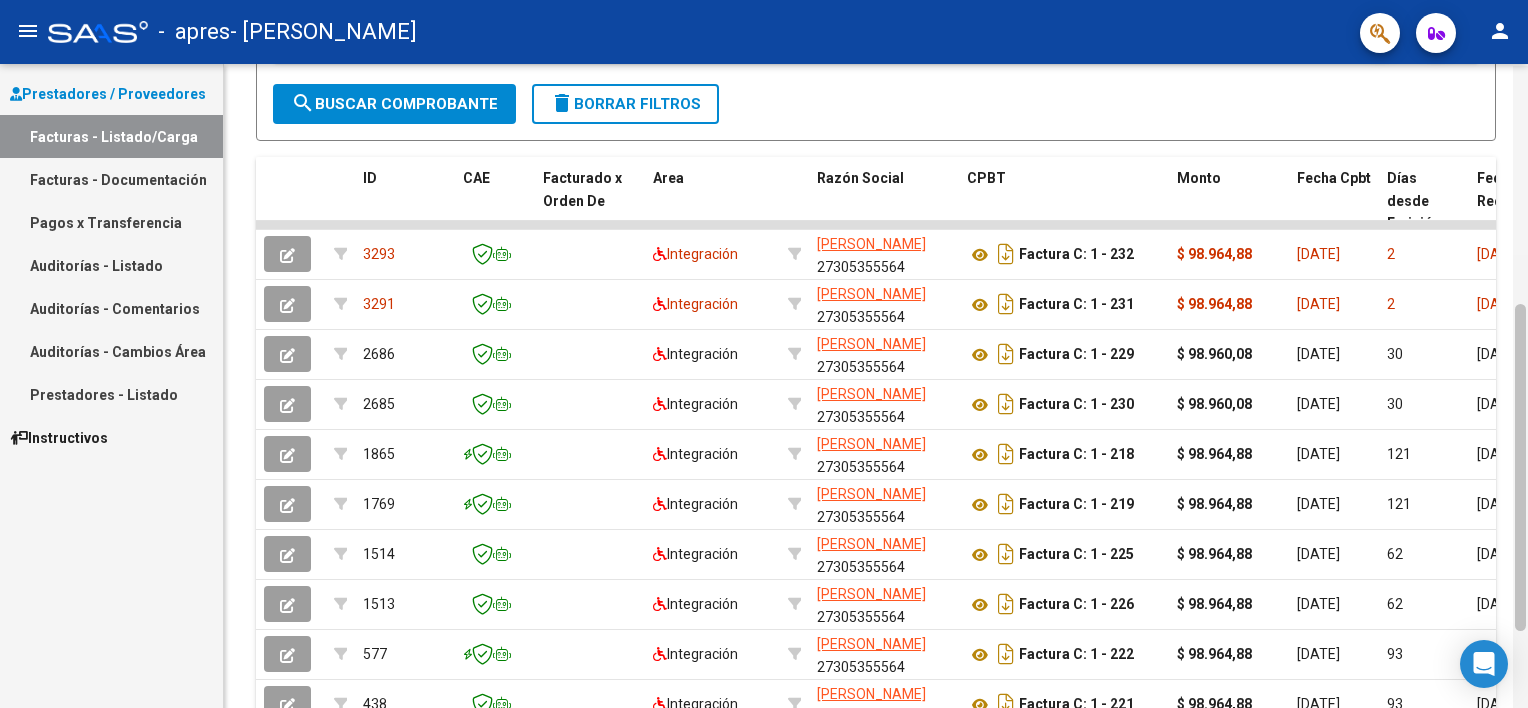 scroll, scrollTop: 470, scrollLeft: 0, axis: vertical 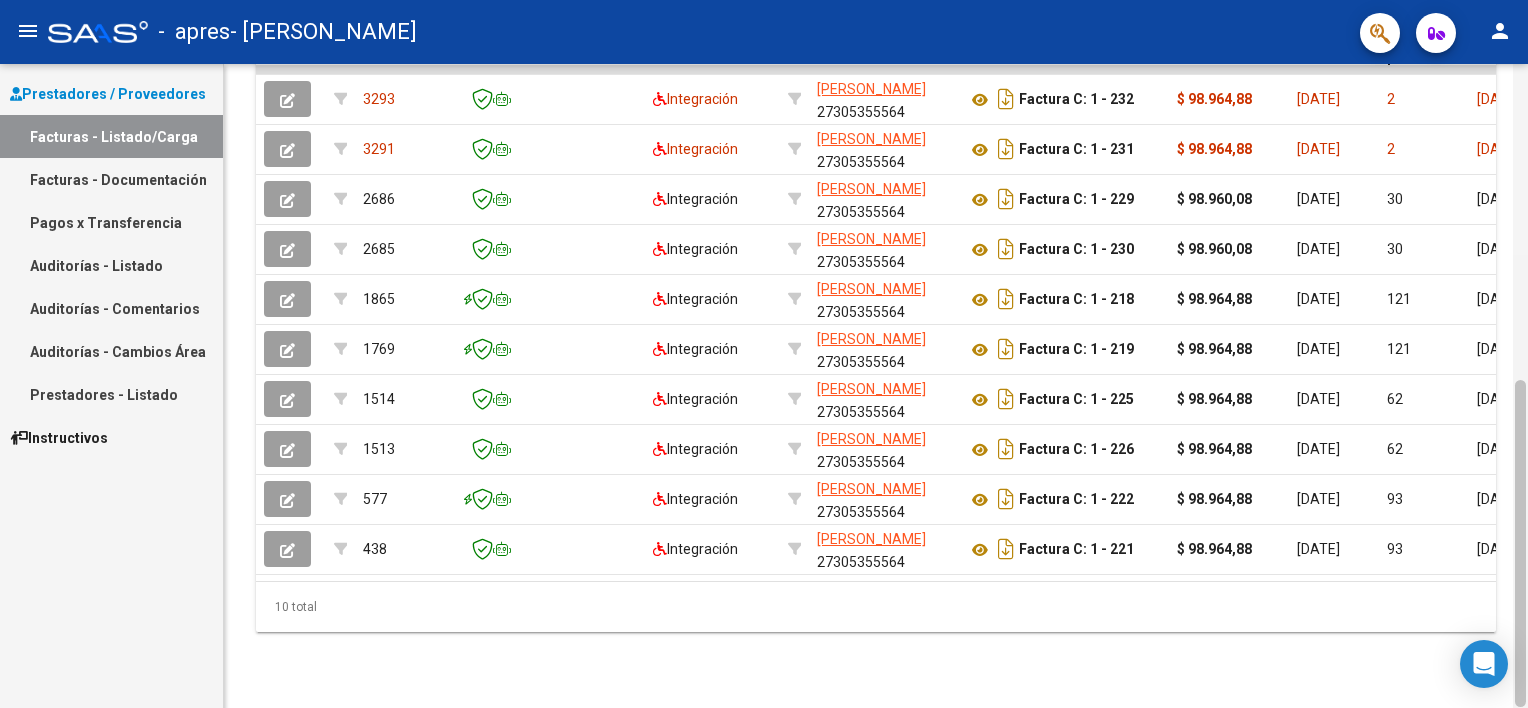 click 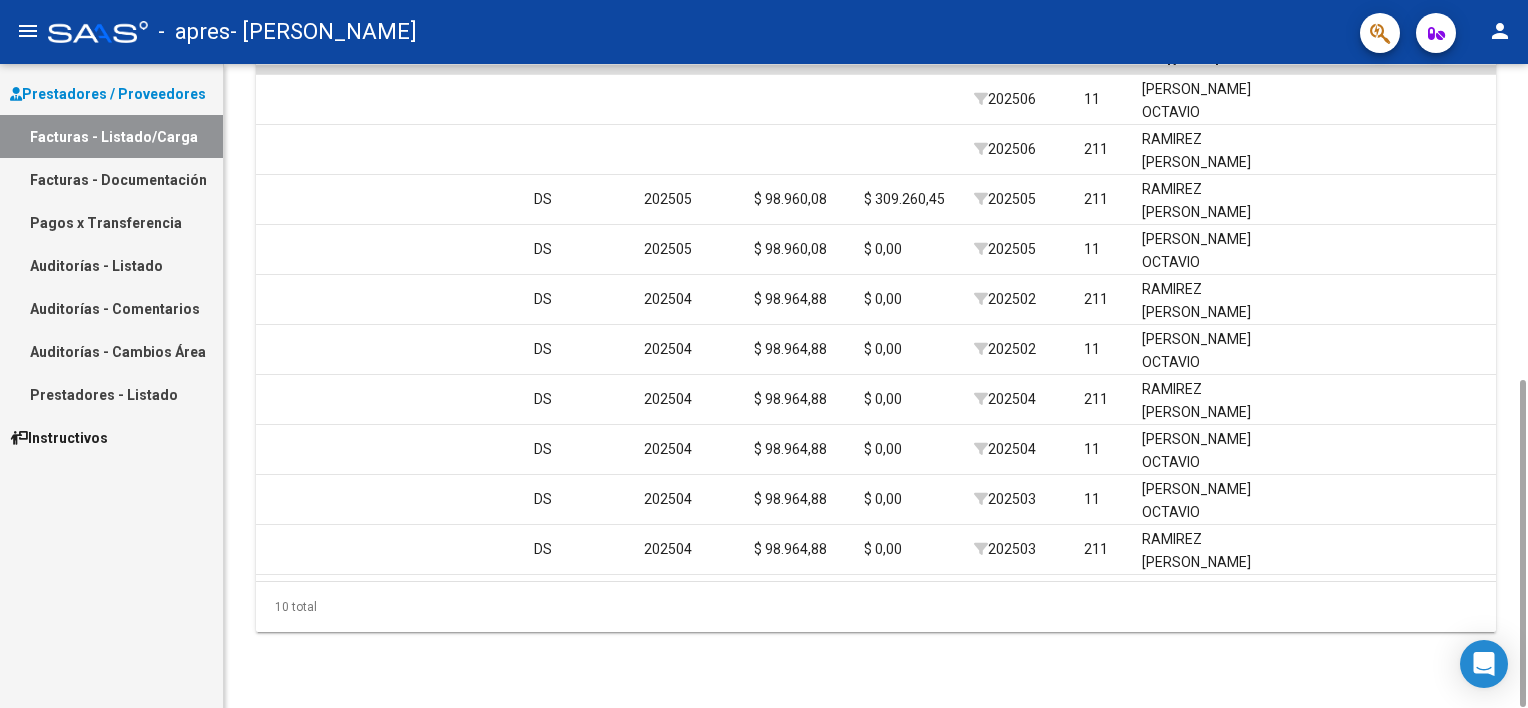 scroll, scrollTop: 0, scrollLeft: 1362, axis: horizontal 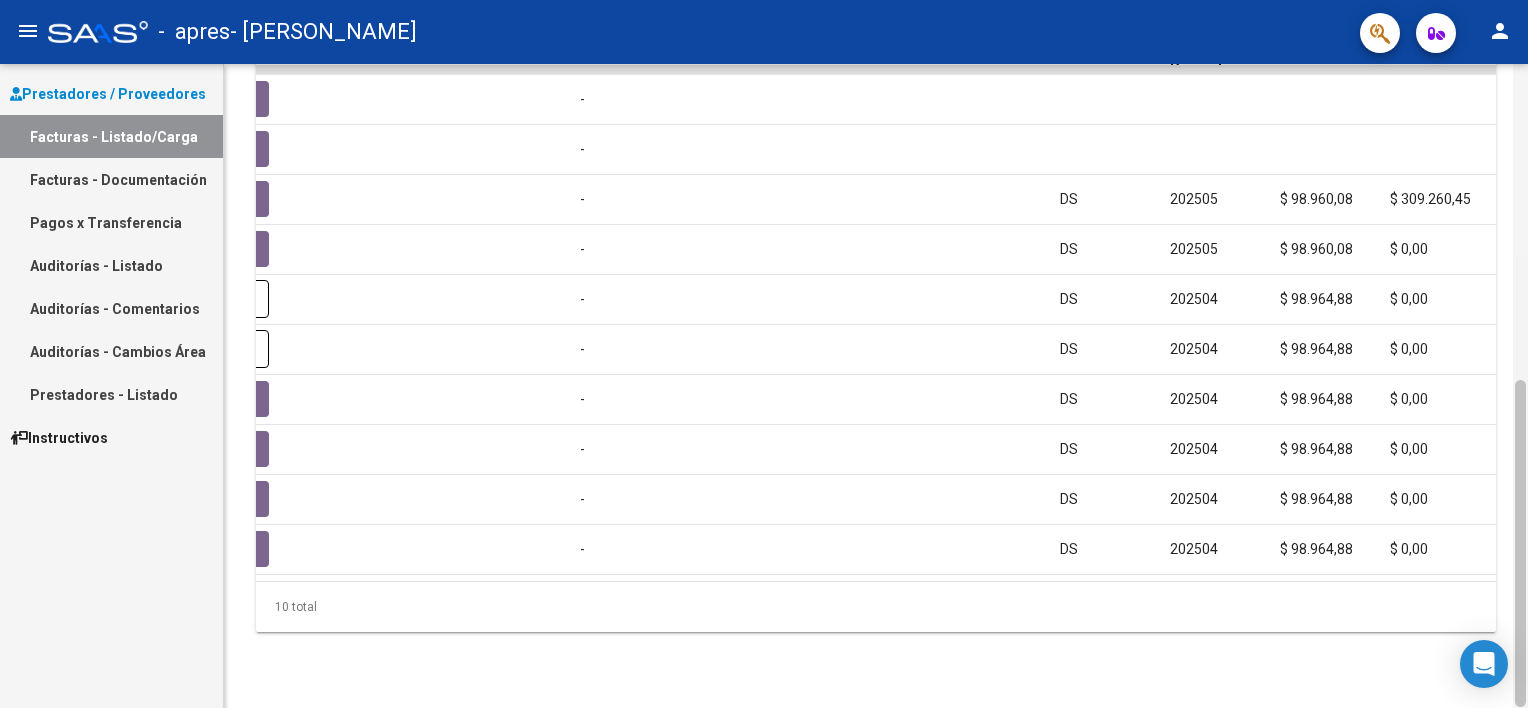 drag, startPoint x: 1526, startPoint y: 346, endPoint x: 1520, endPoint y: 428, distance: 82.219215 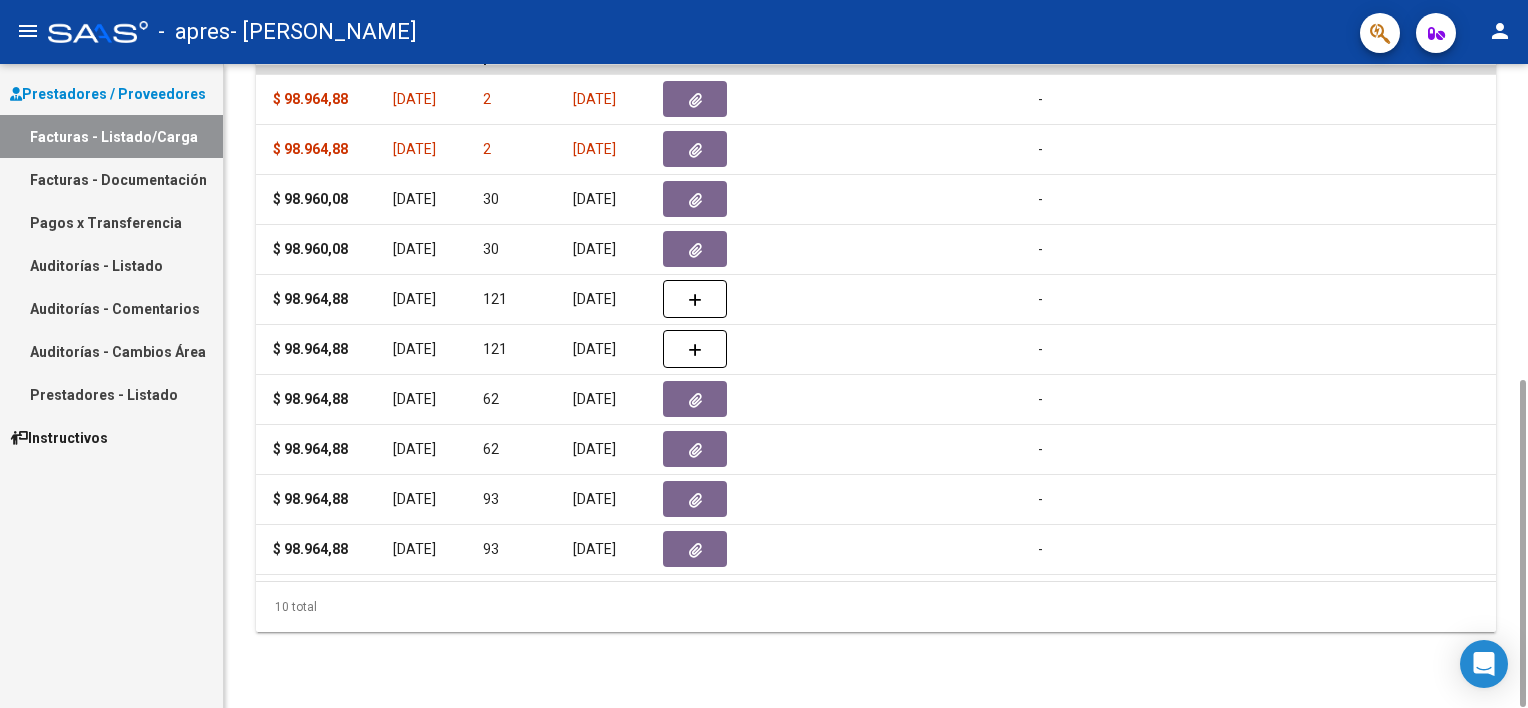 scroll, scrollTop: 0, scrollLeft: 901, axis: horizontal 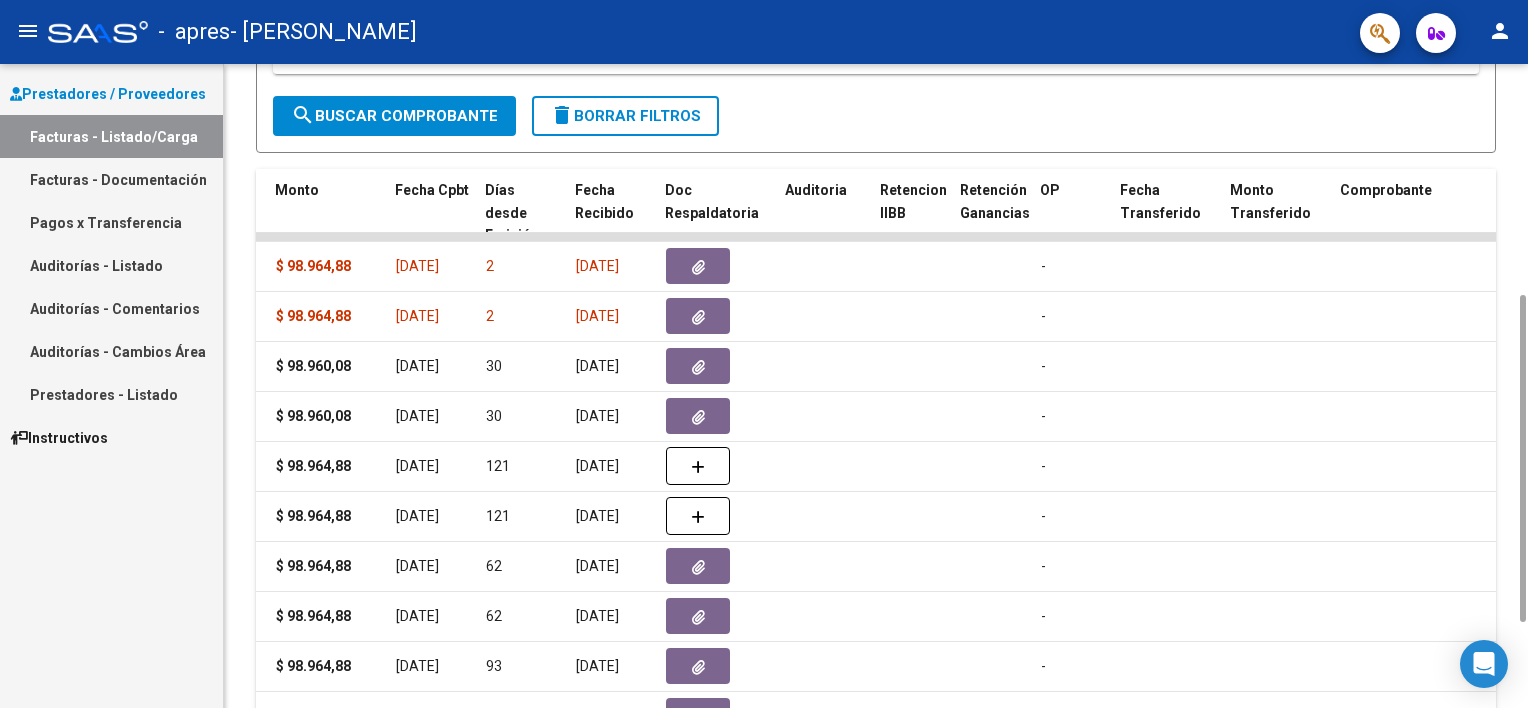 drag, startPoint x: 1524, startPoint y: 421, endPoint x: 1528, endPoint y: 336, distance: 85.09406 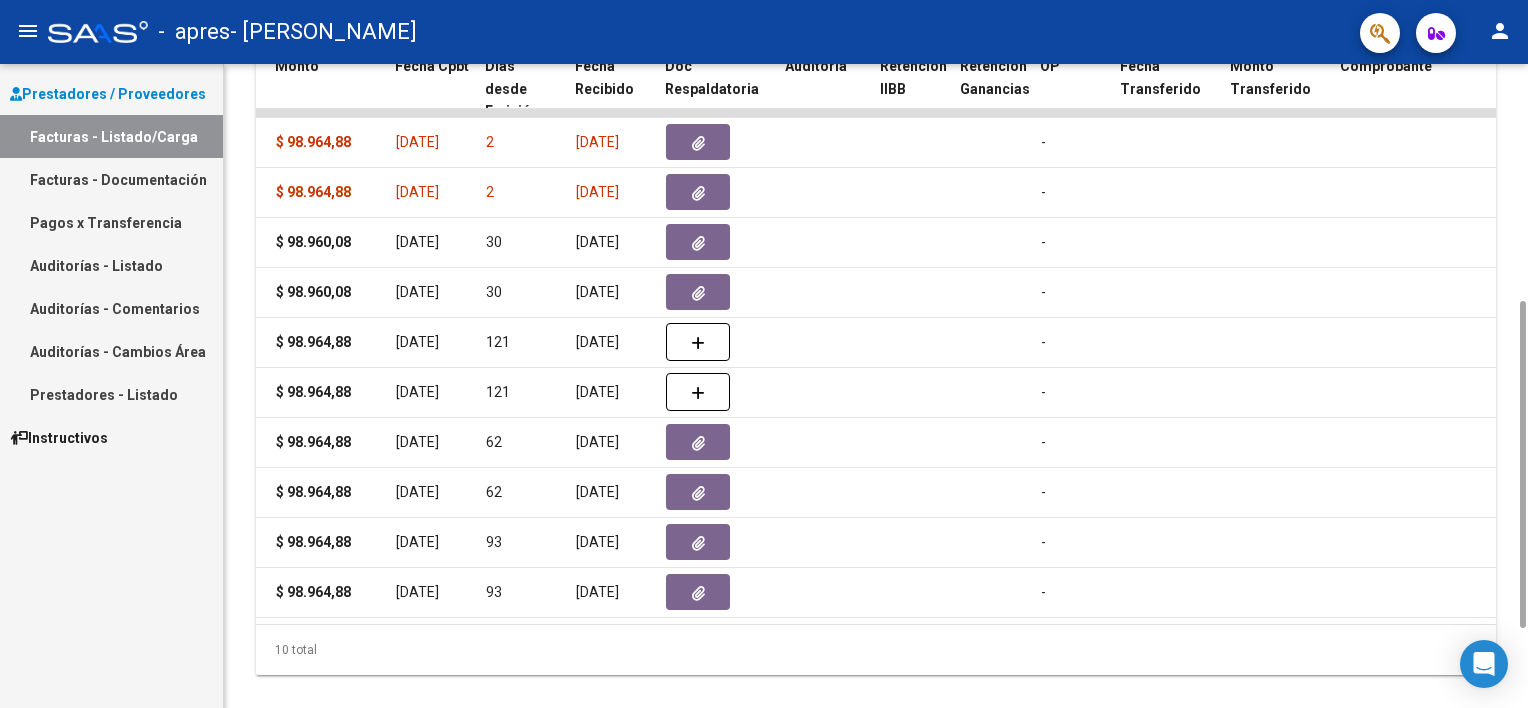 scroll, scrollTop: 622, scrollLeft: 0, axis: vertical 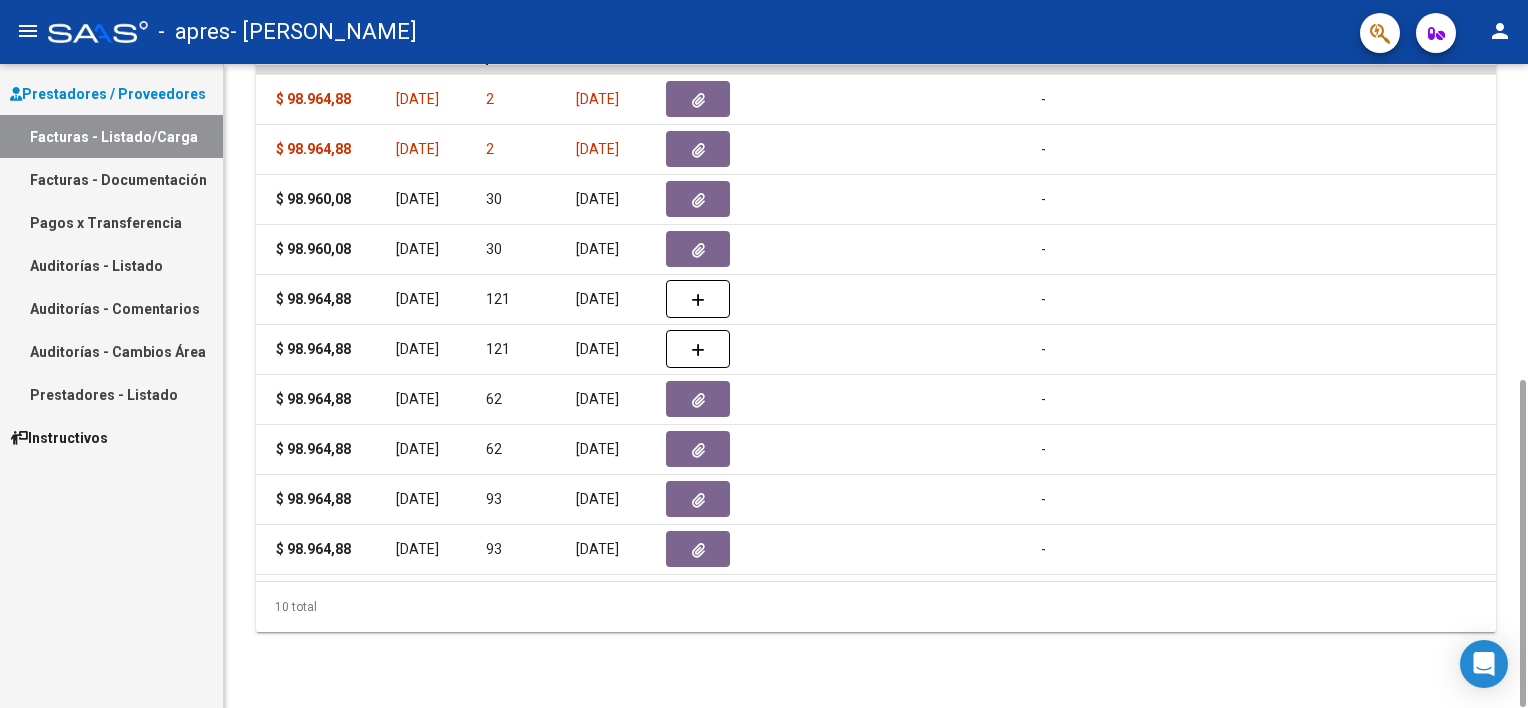 drag, startPoint x: 1522, startPoint y: 380, endPoint x: 1529, endPoint y: 512, distance: 132.18547 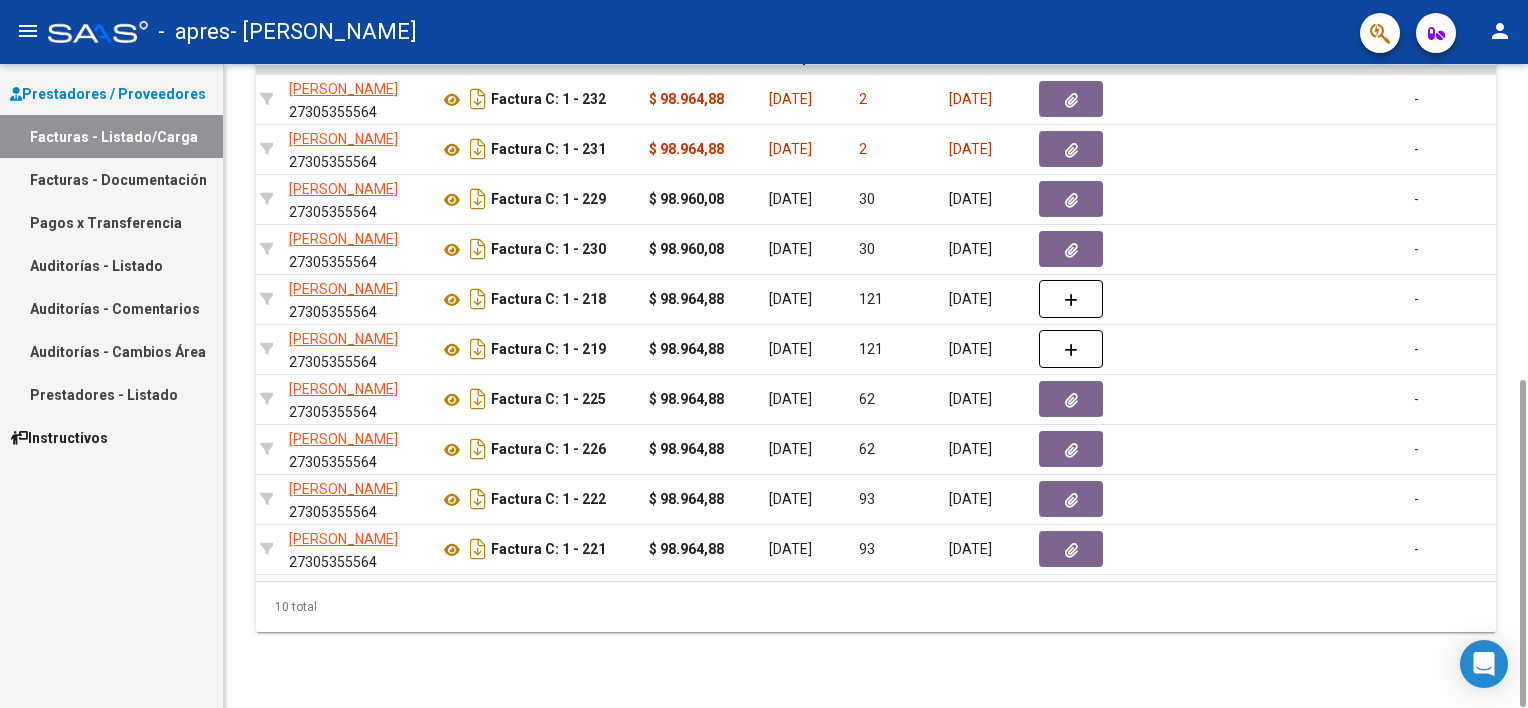 scroll, scrollTop: 0, scrollLeft: 503, axis: horizontal 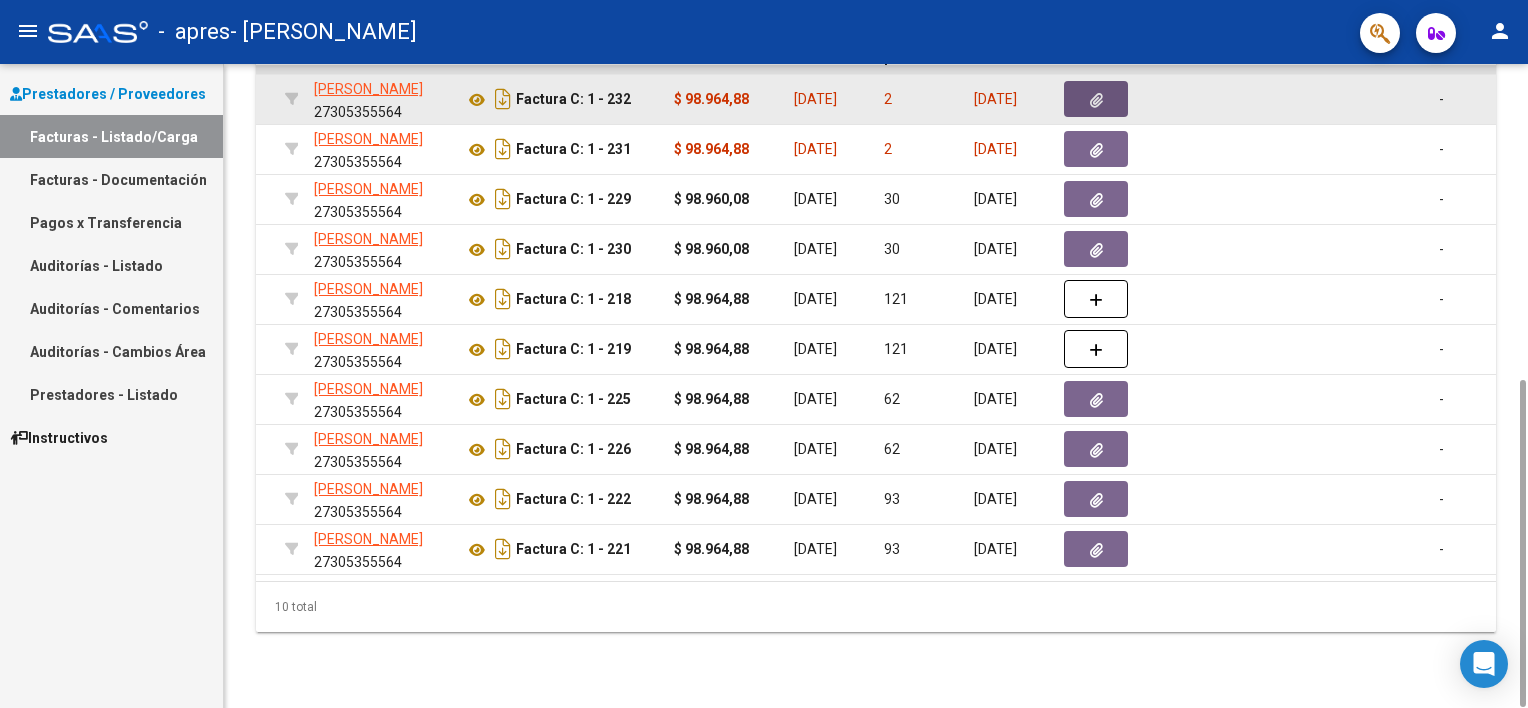 click 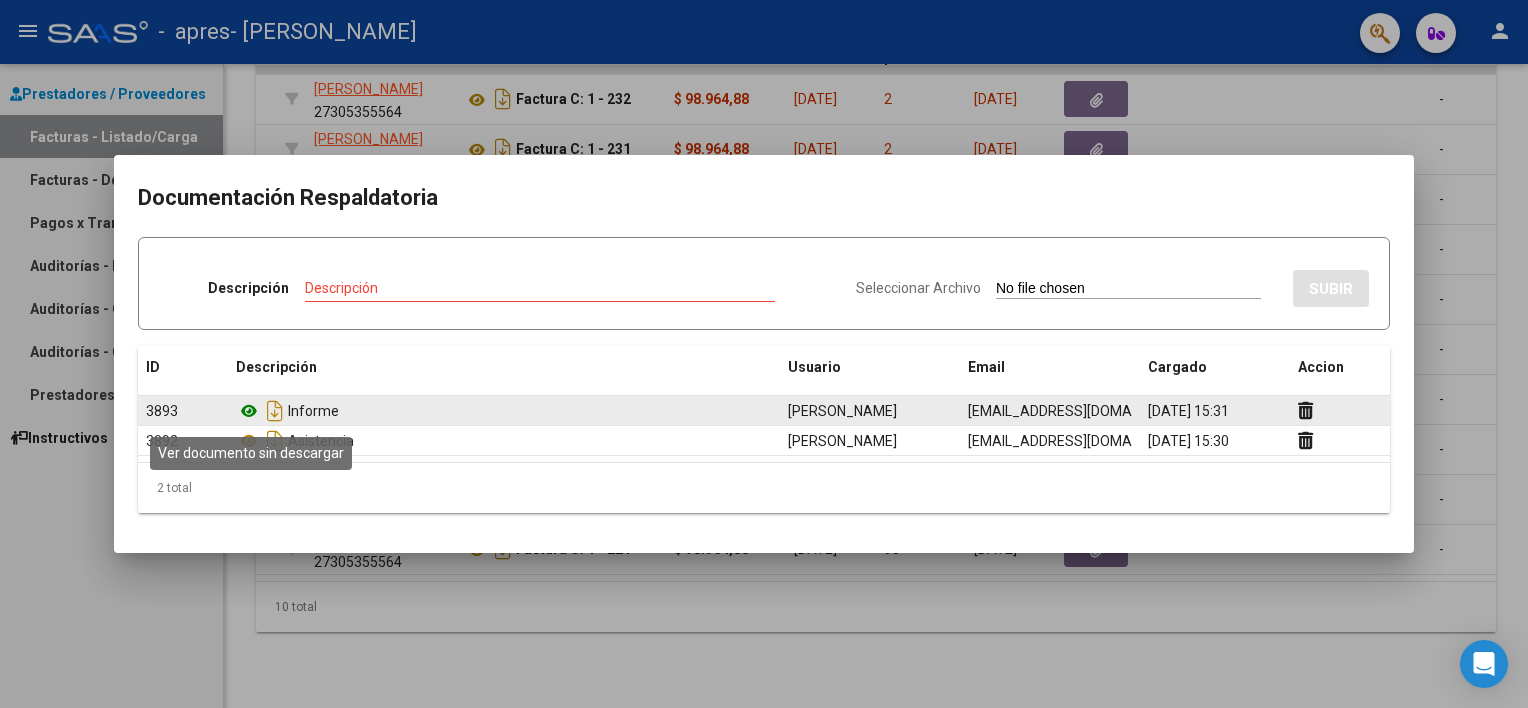 click 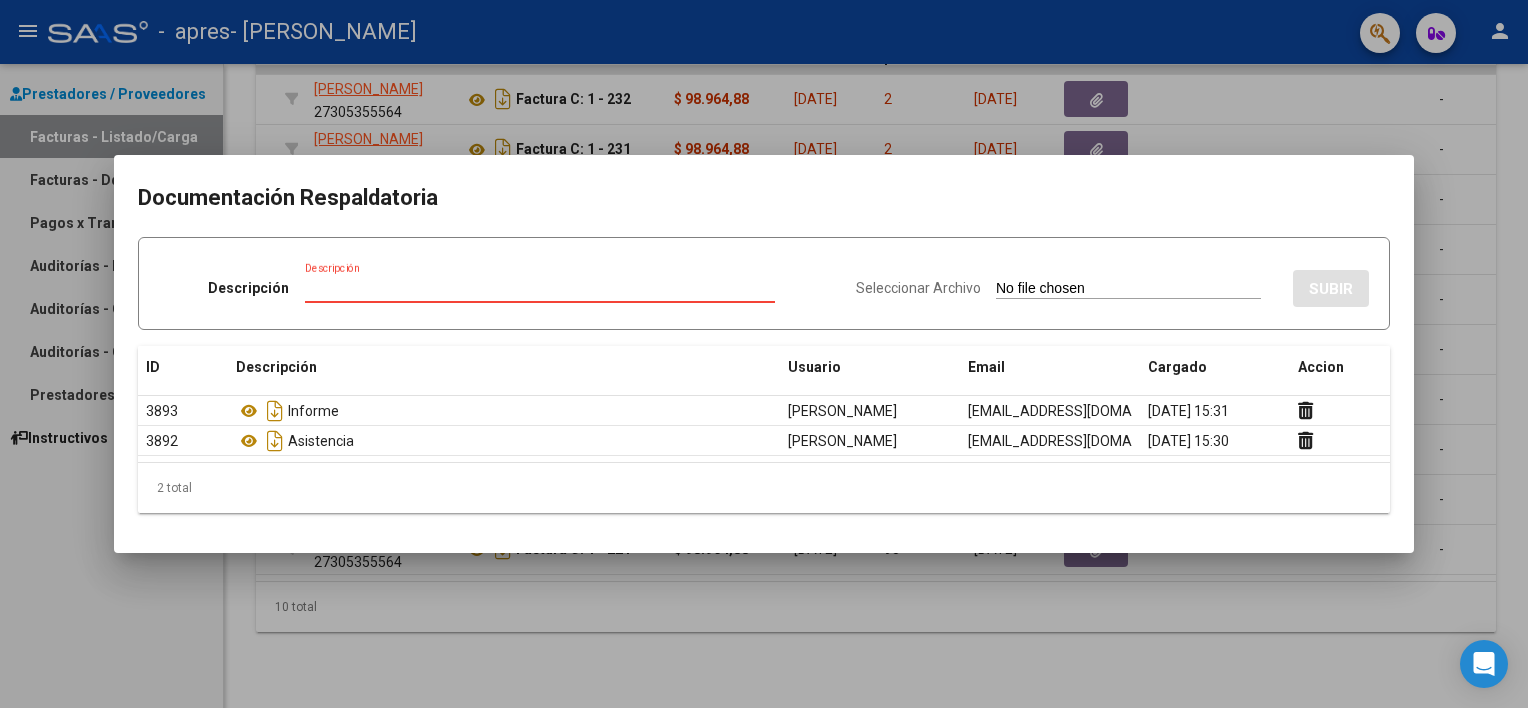 click on "Descripción" at bounding box center (540, 288) 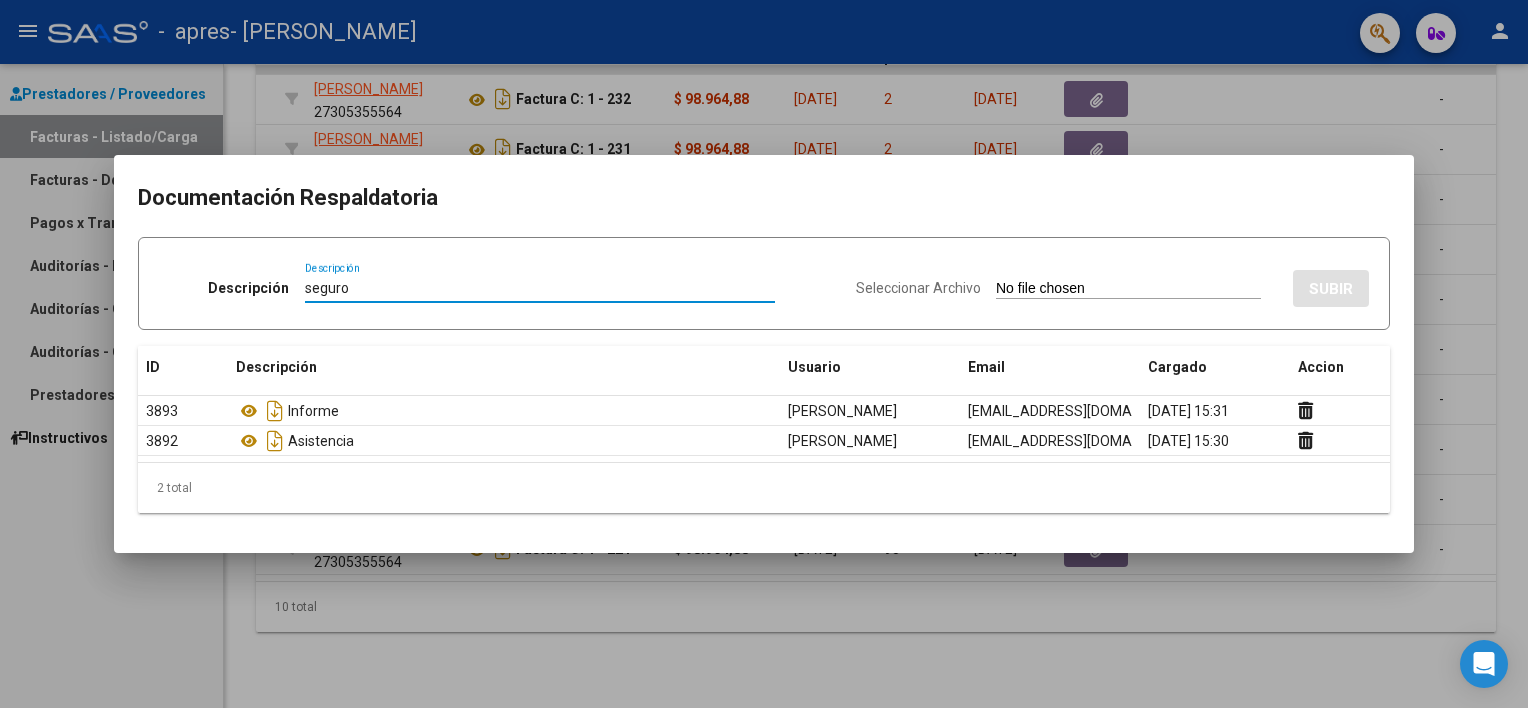 type on "seguro" 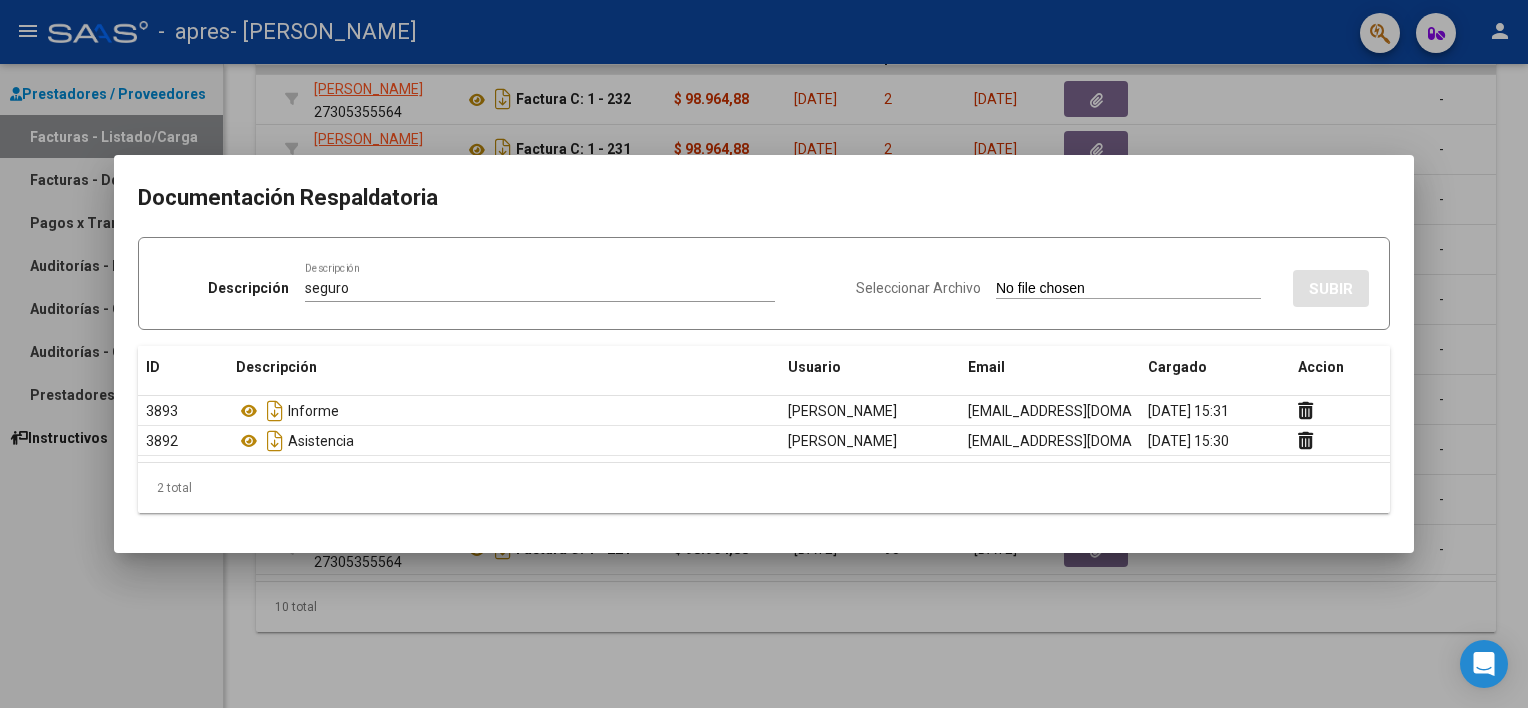 click on "Seleccionar Archivo" at bounding box center (1128, 289) 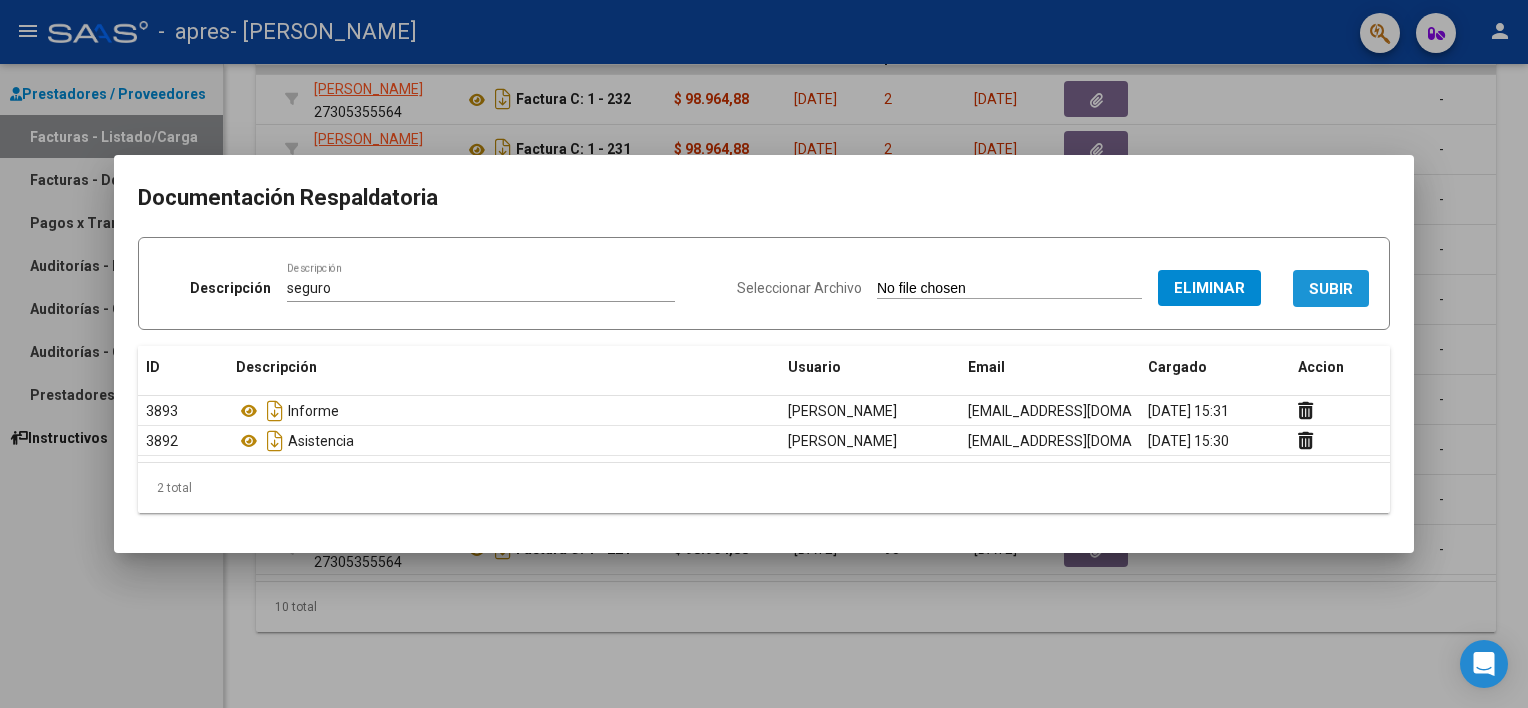 click on "SUBIR" at bounding box center [1331, 289] 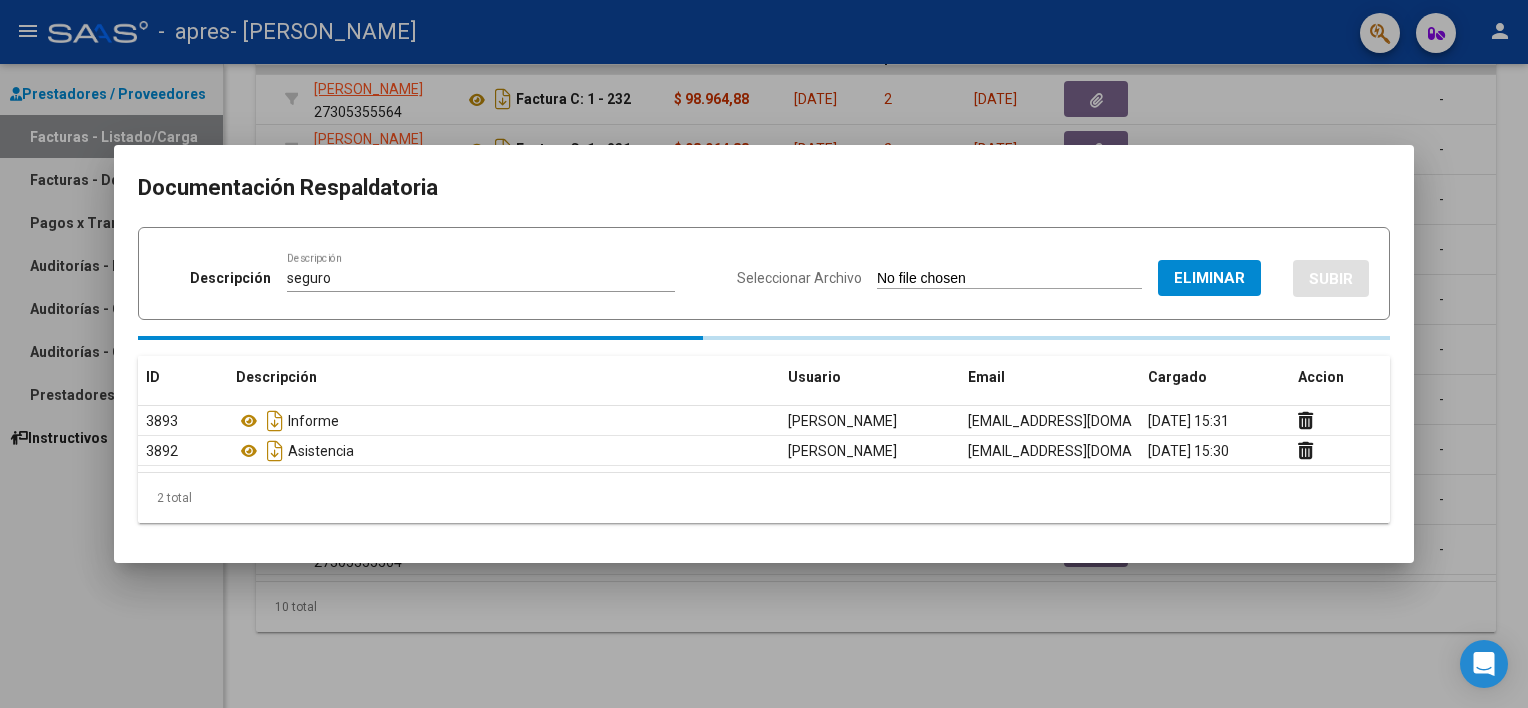 type 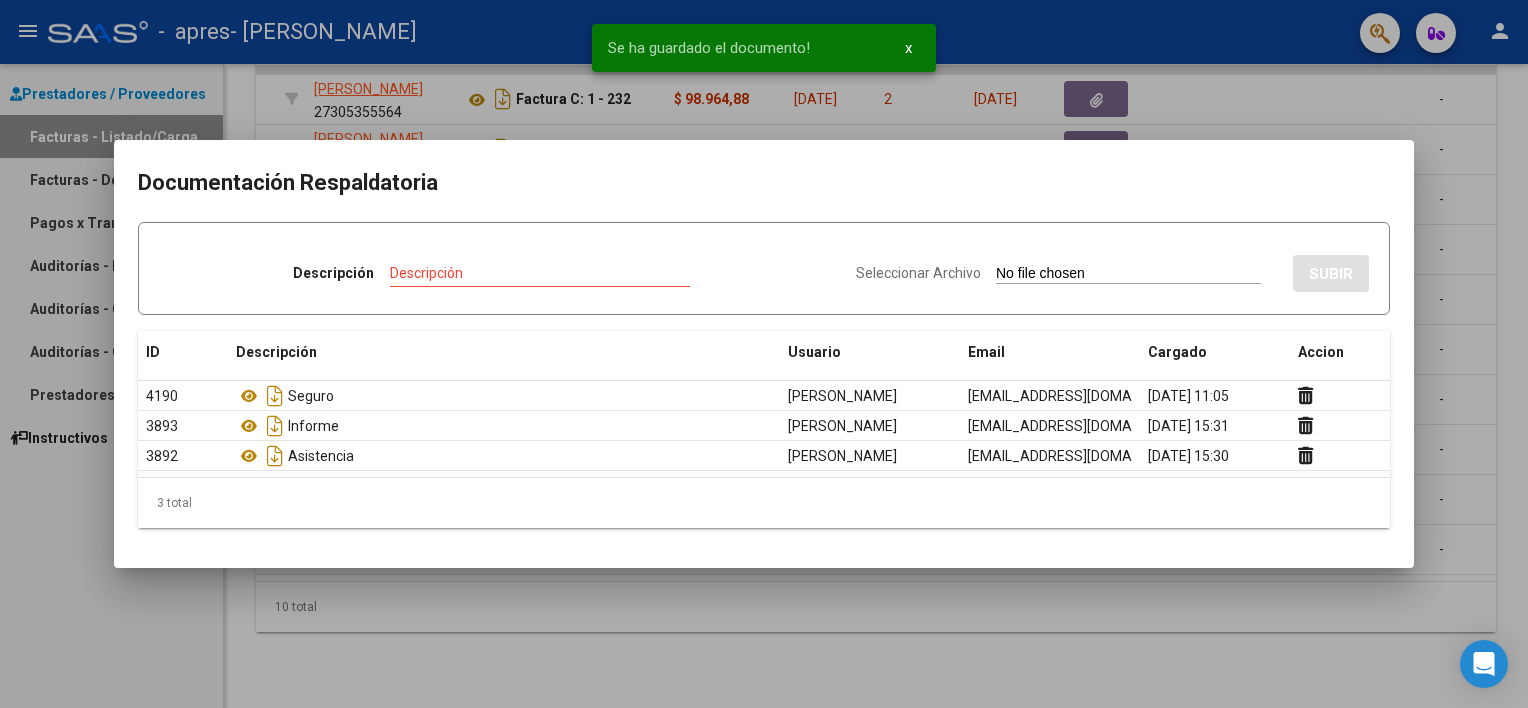 click at bounding box center [764, 354] 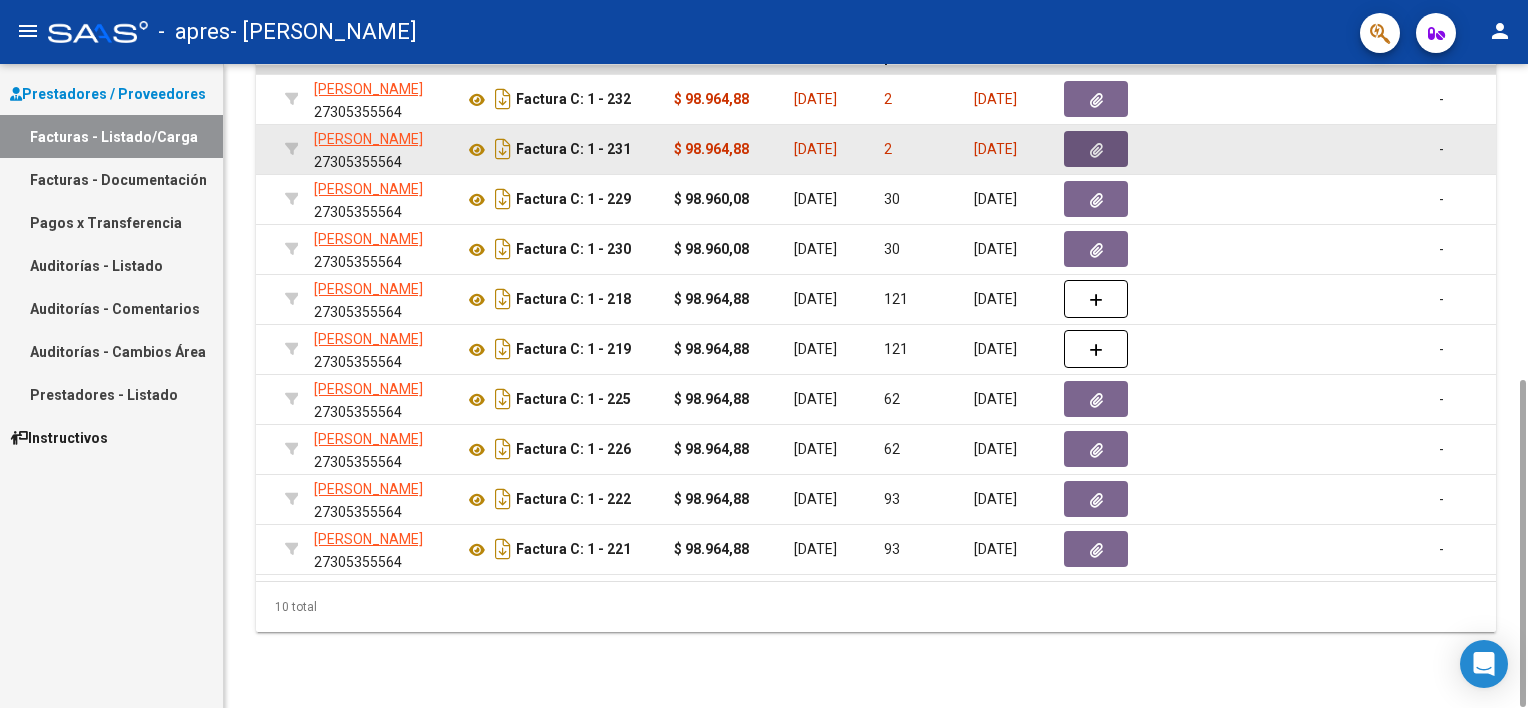 click 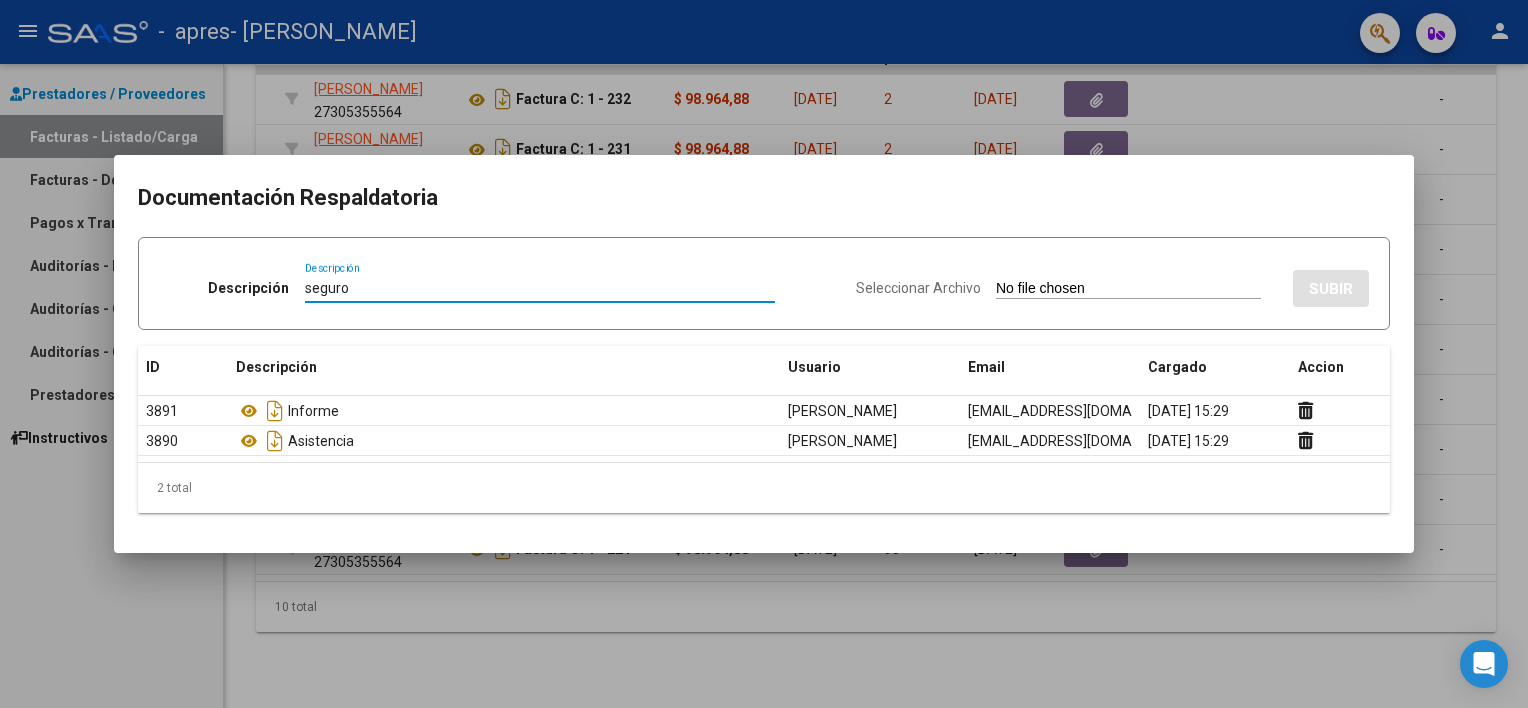 type on "seguro" 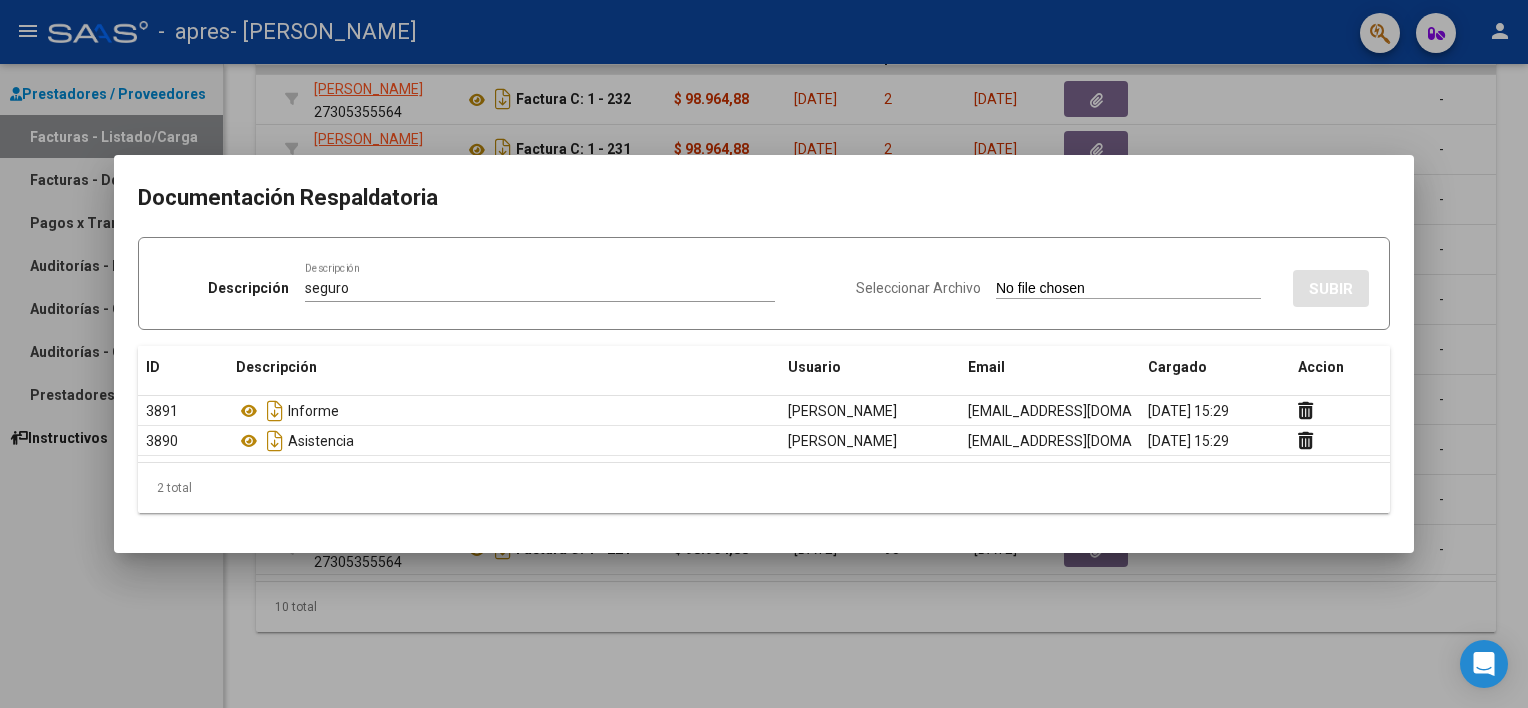 click on "Seleccionar Archivo" at bounding box center [1128, 289] 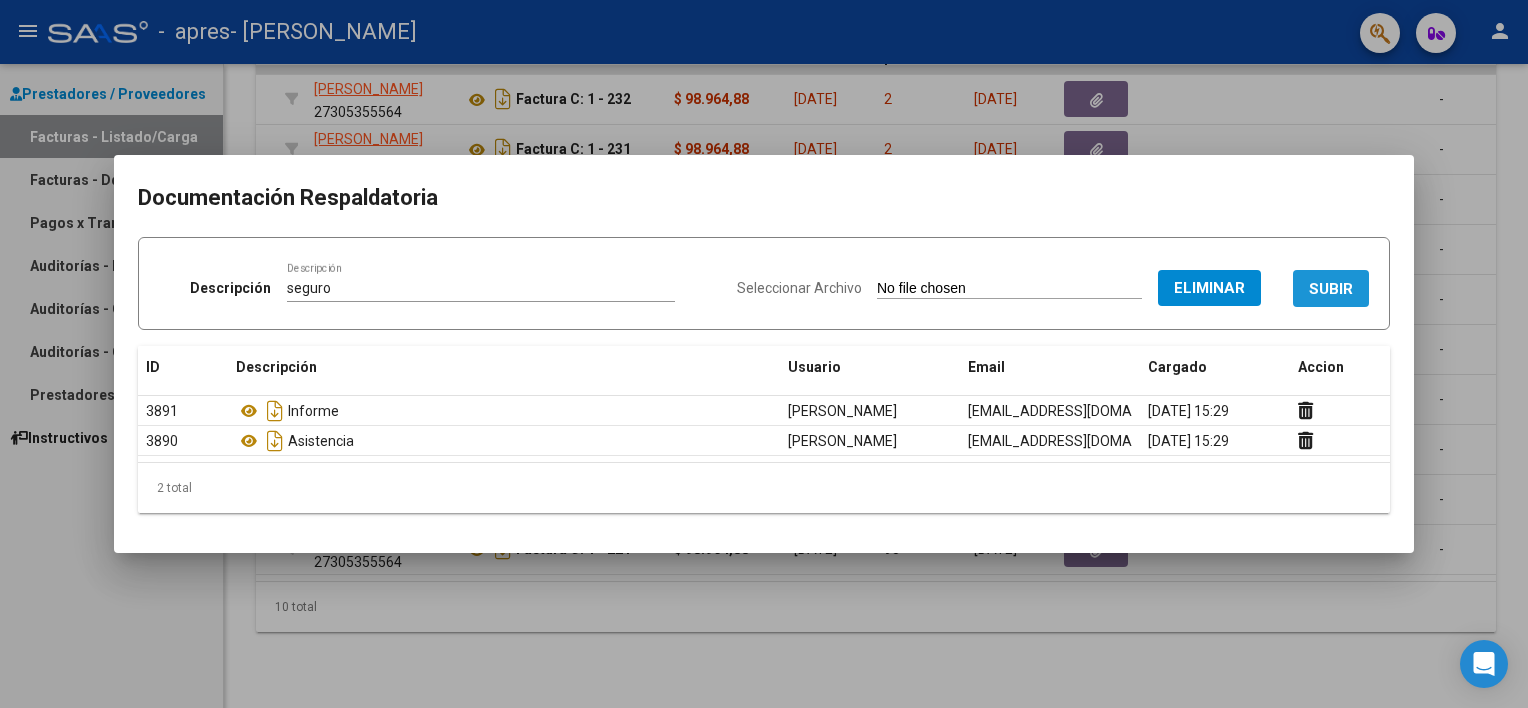 click on "SUBIR" at bounding box center (1331, 289) 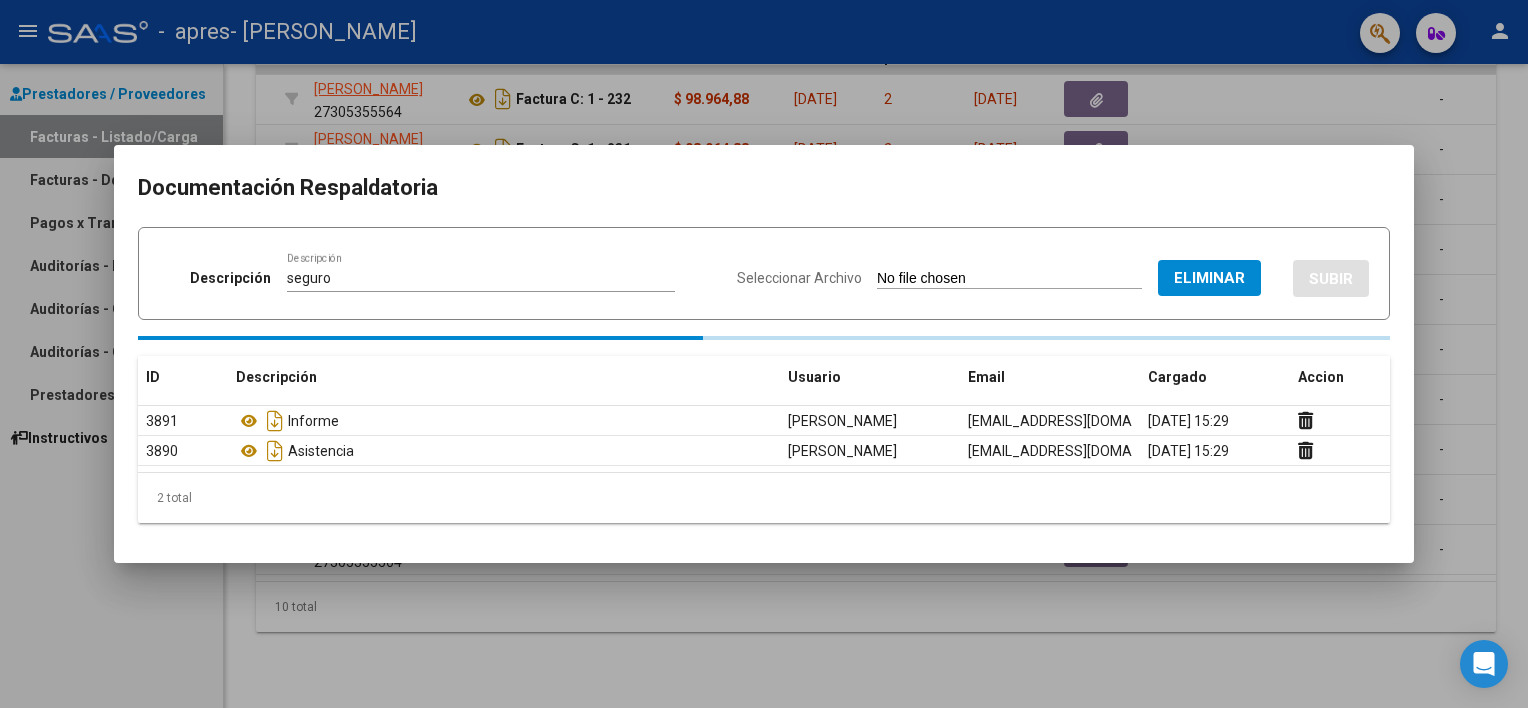 type 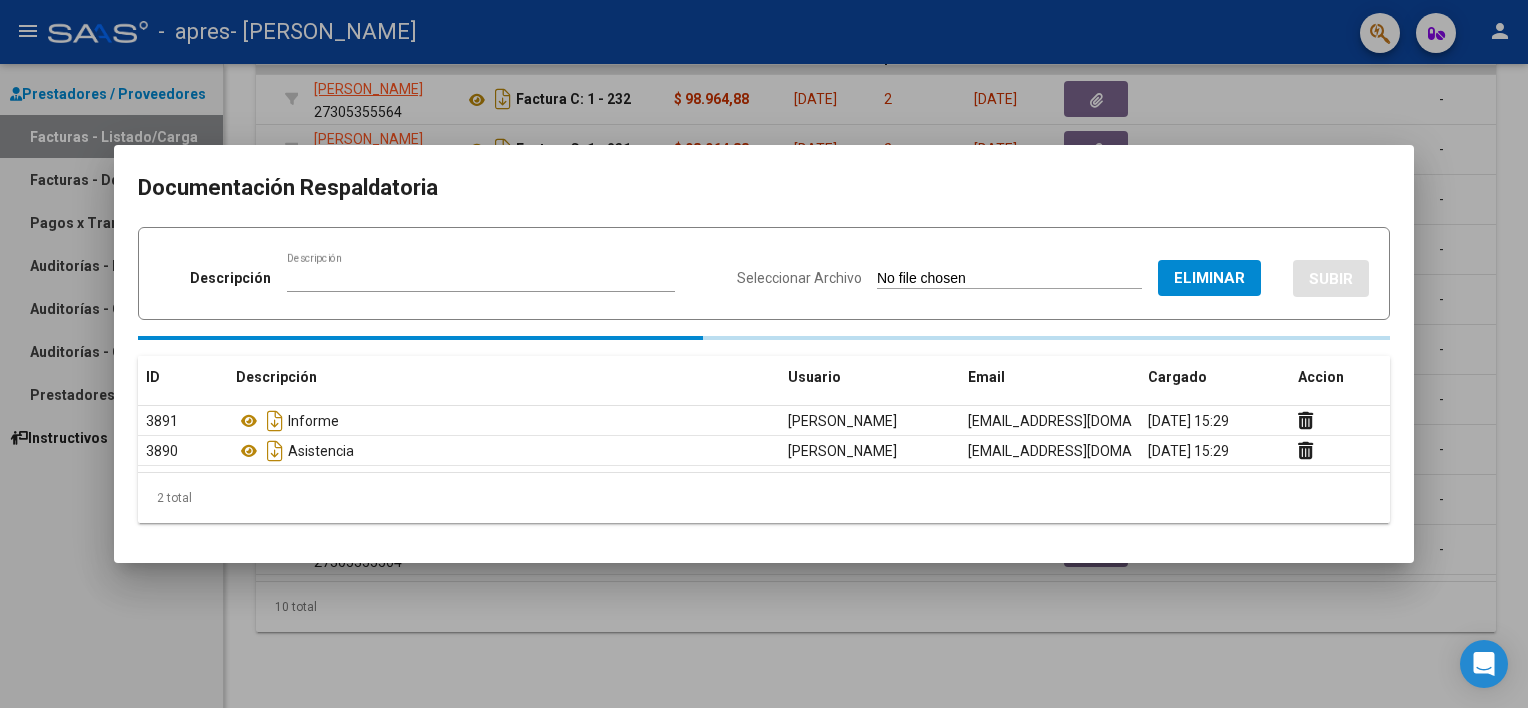type 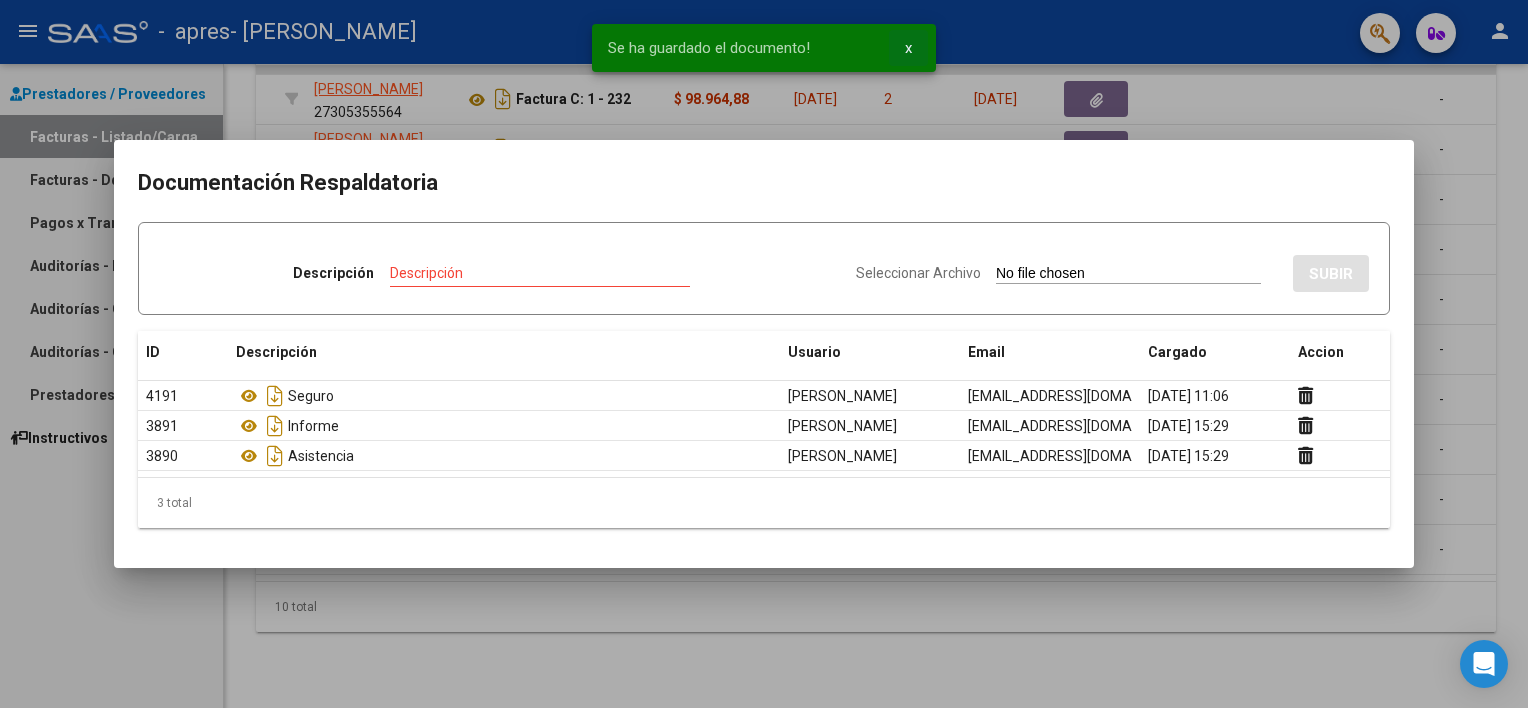 click on "x" at bounding box center [908, 48] 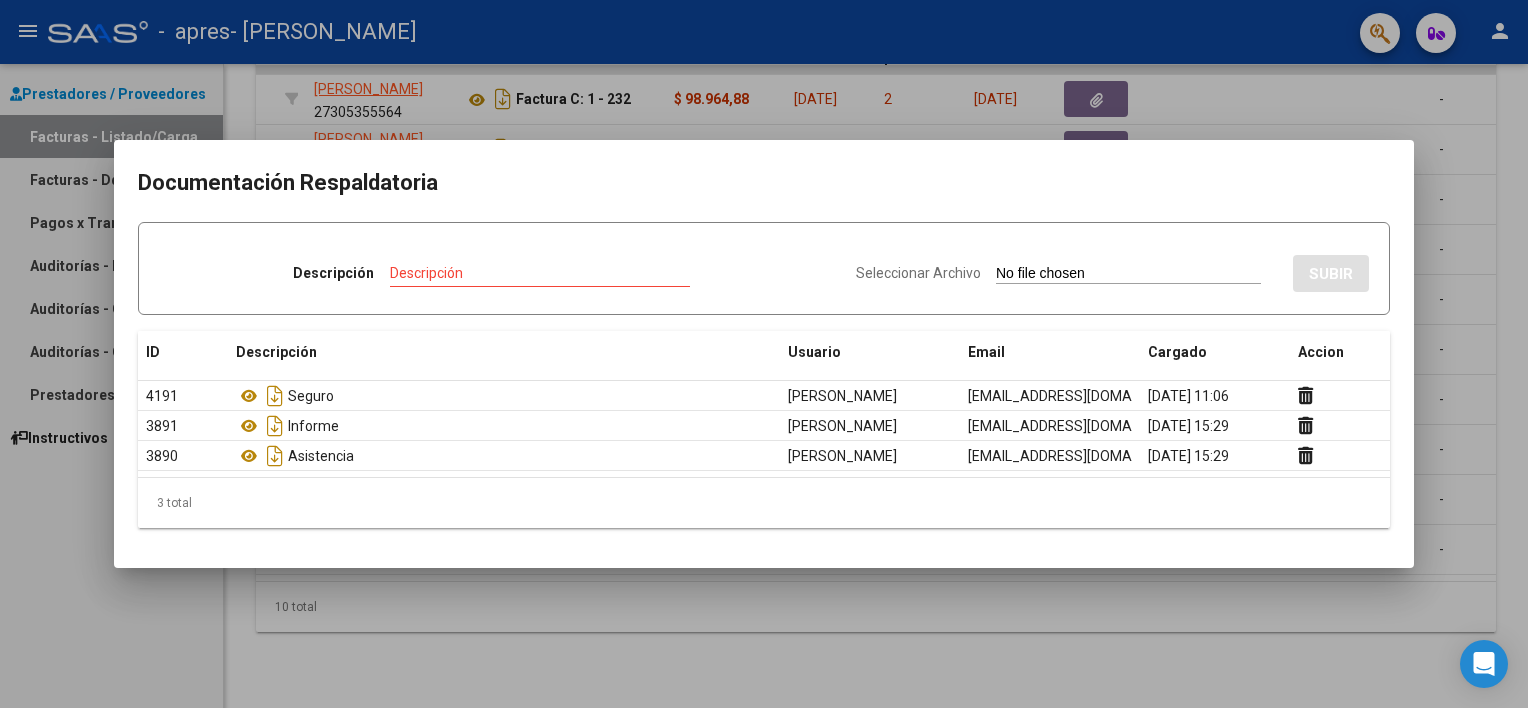 click at bounding box center (764, 354) 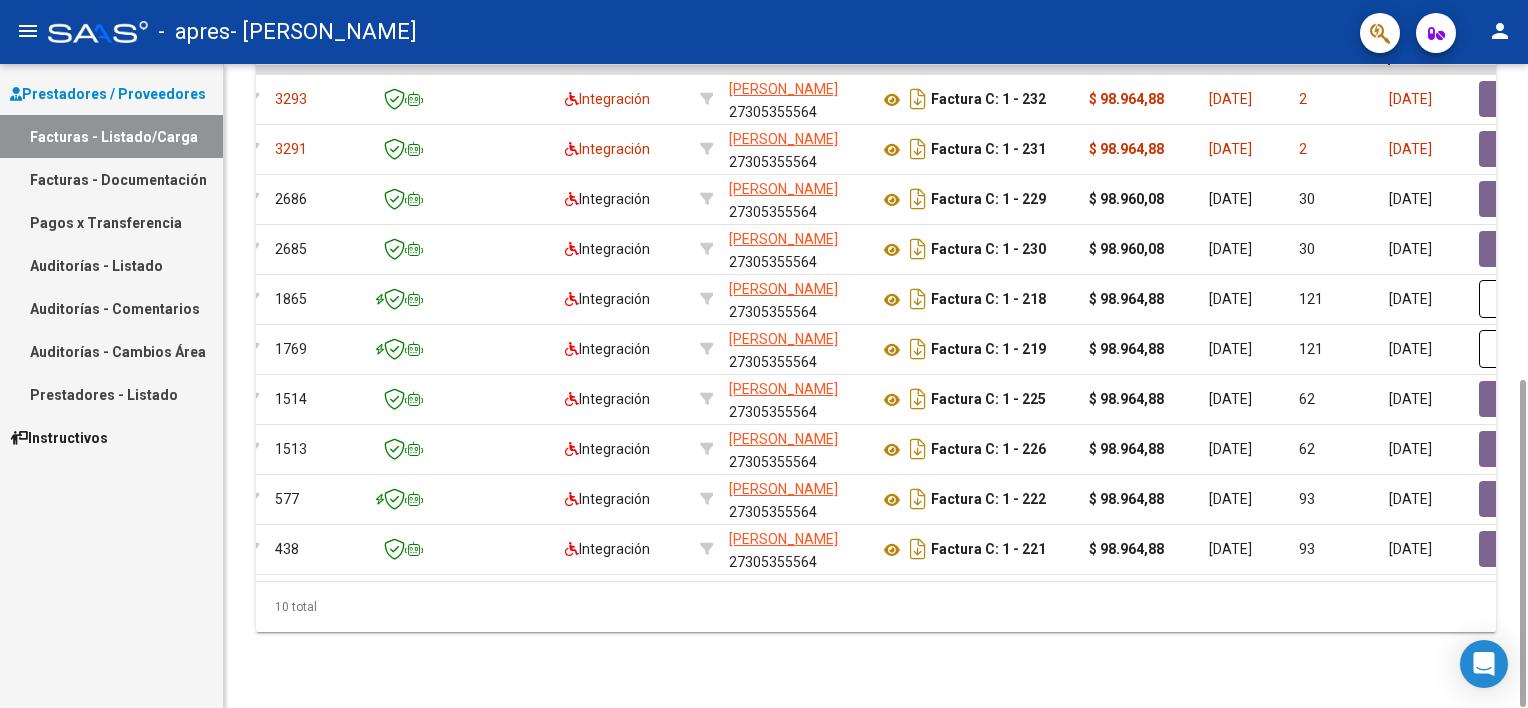 scroll, scrollTop: 0, scrollLeft: 0, axis: both 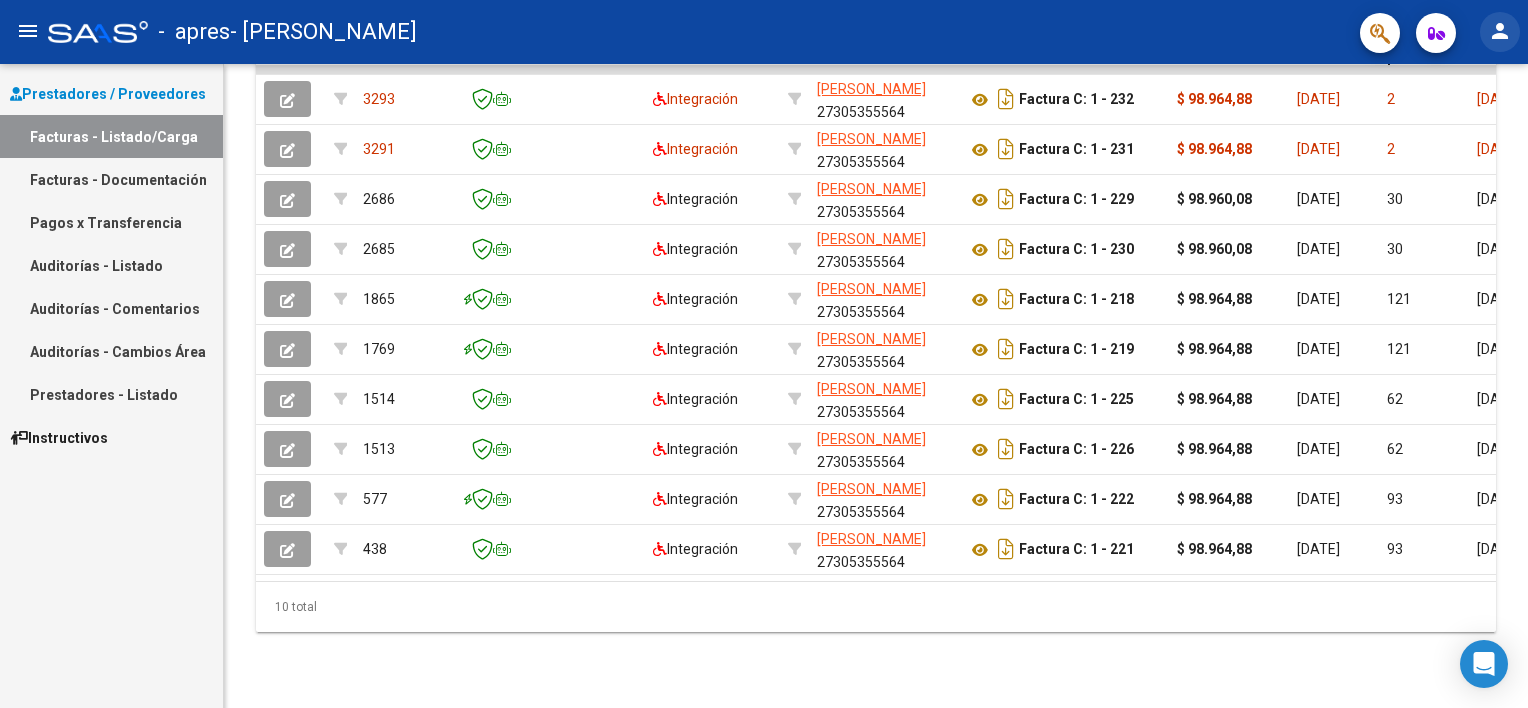 click on "person" 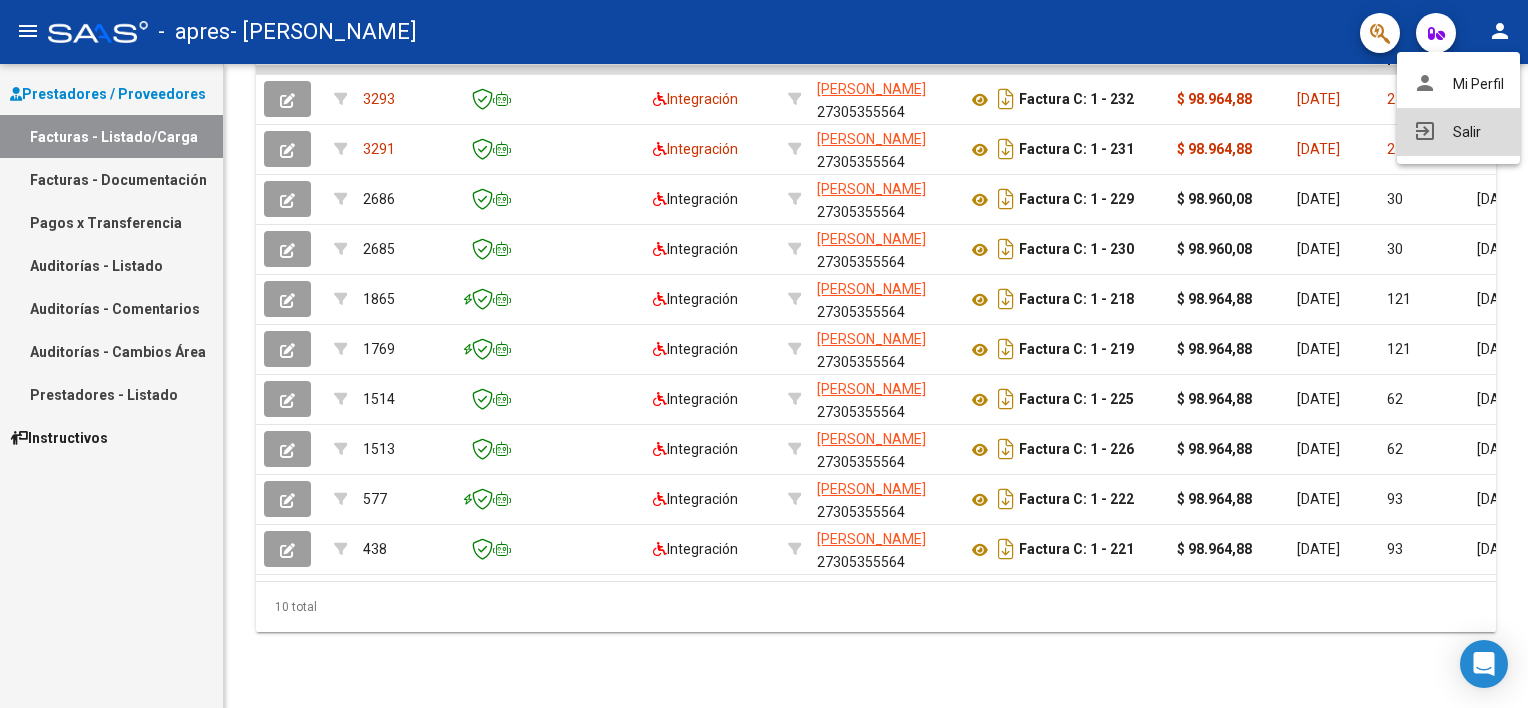 click on "exit_to_app  Salir" at bounding box center [1458, 132] 